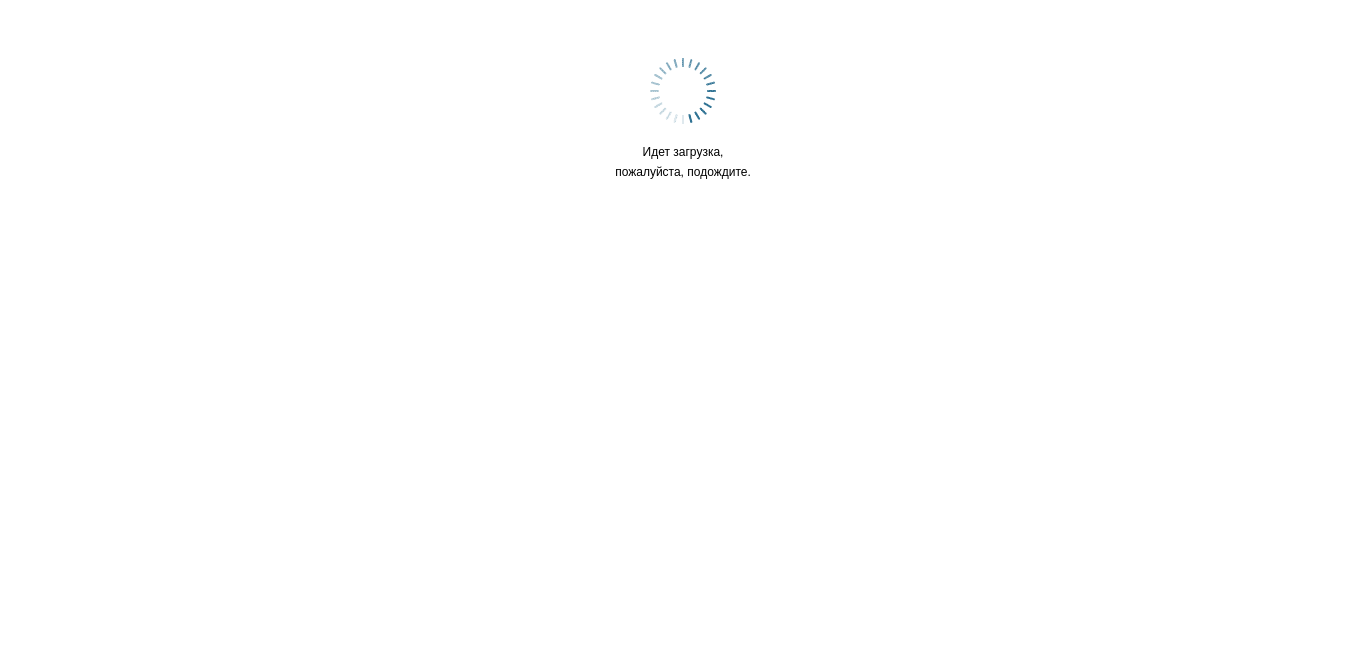scroll, scrollTop: 0, scrollLeft: 0, axis: both 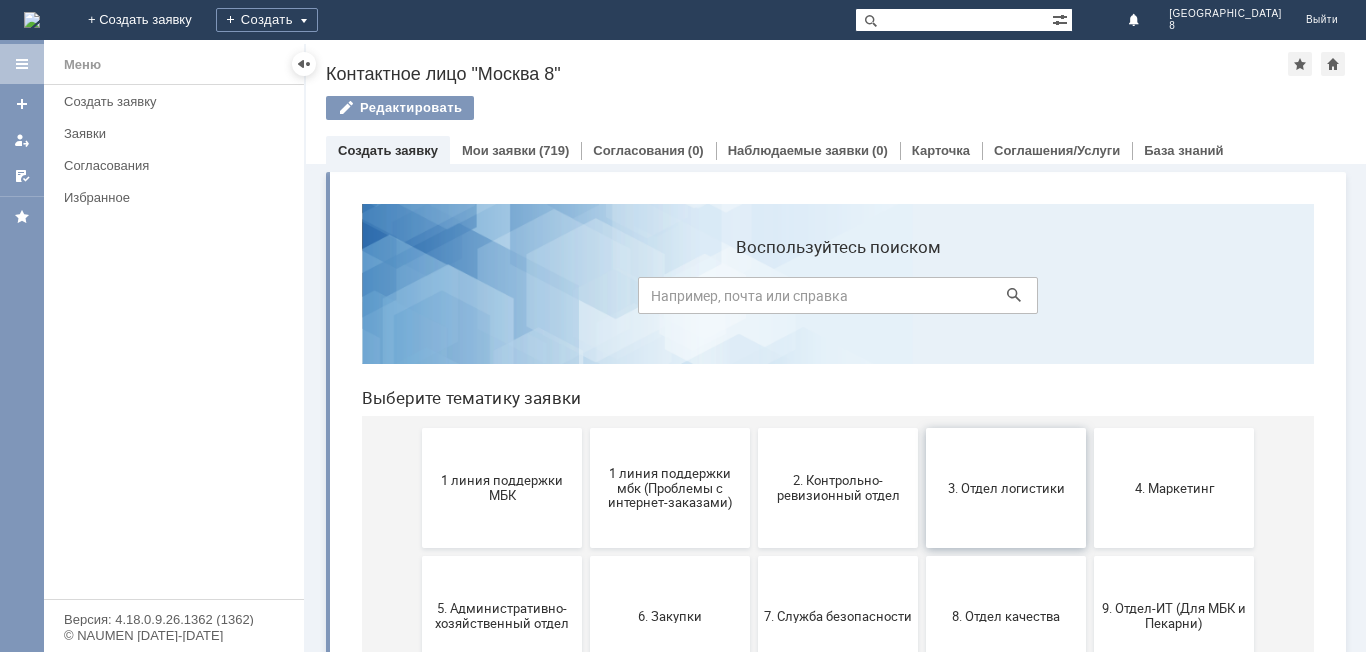 drag, startPoint x: 1007, startPoint y: 497, endPoint x: 1353, endPoint y: 686, distance: 394.255 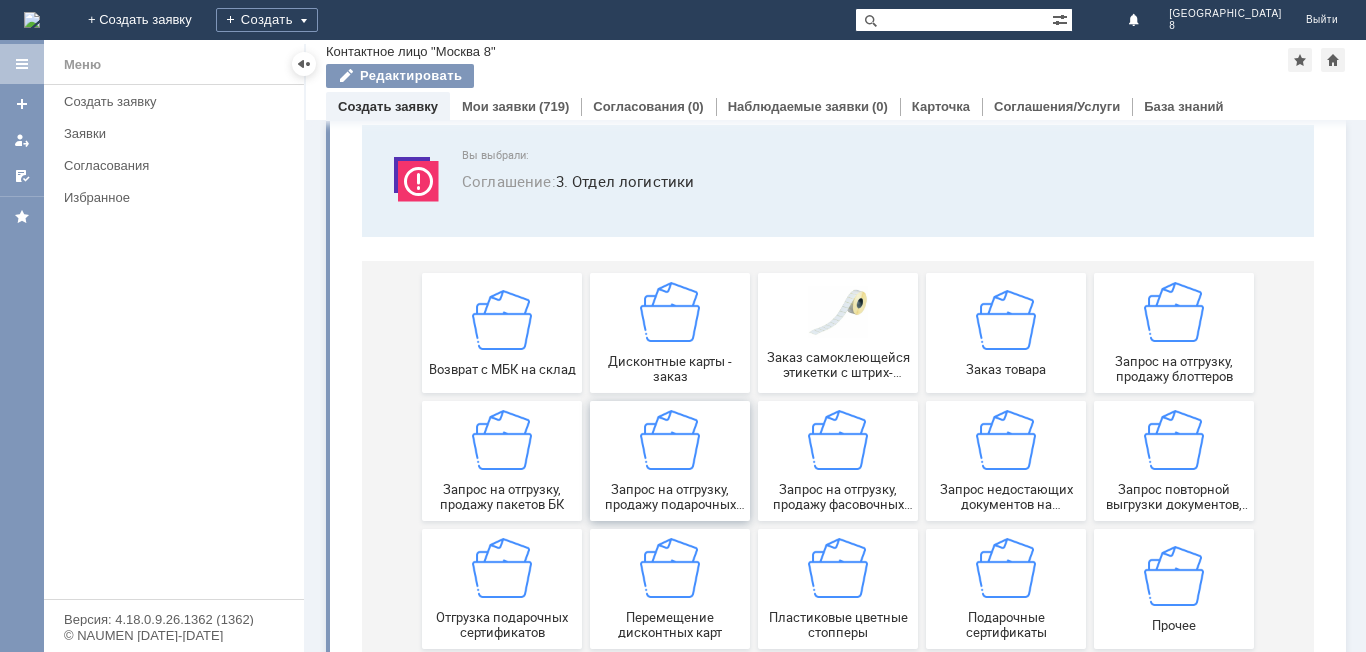 scroll, scrollTop: 200, scrollLeft: 0, axis: vertical 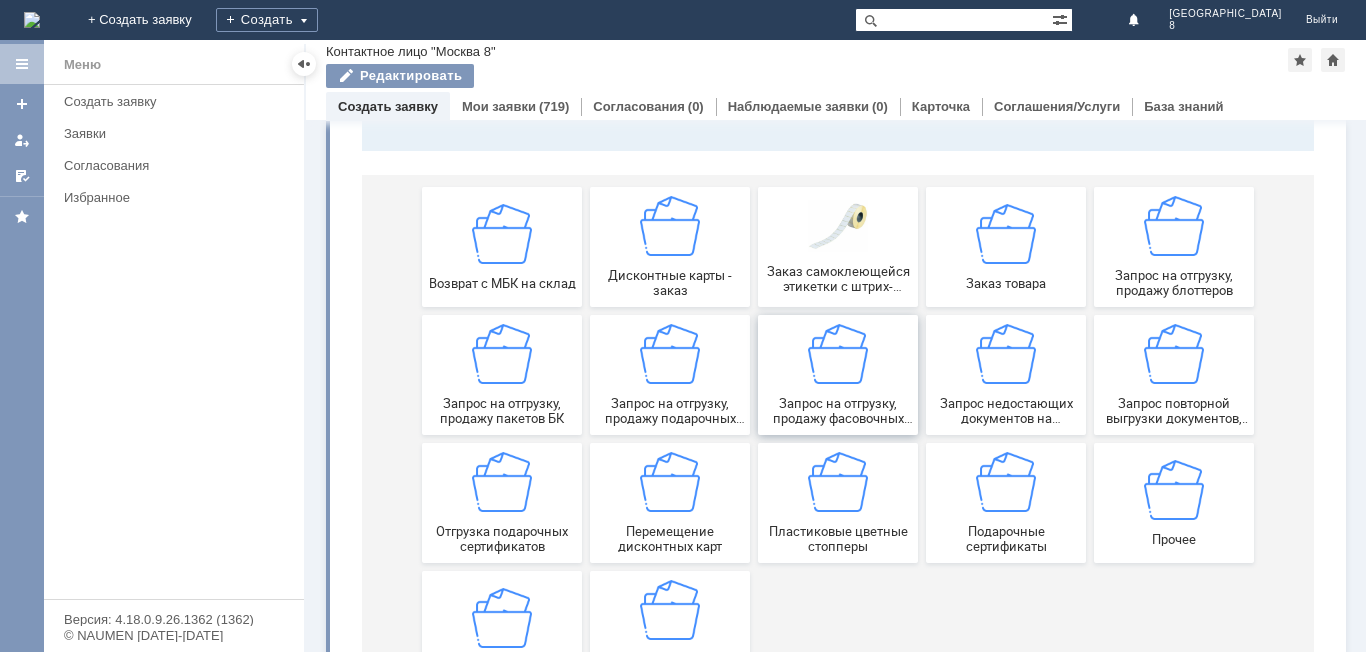 click on "Запрос на отгрузку, продажу фасовочных пакетов" at bounding box center [838, 411] 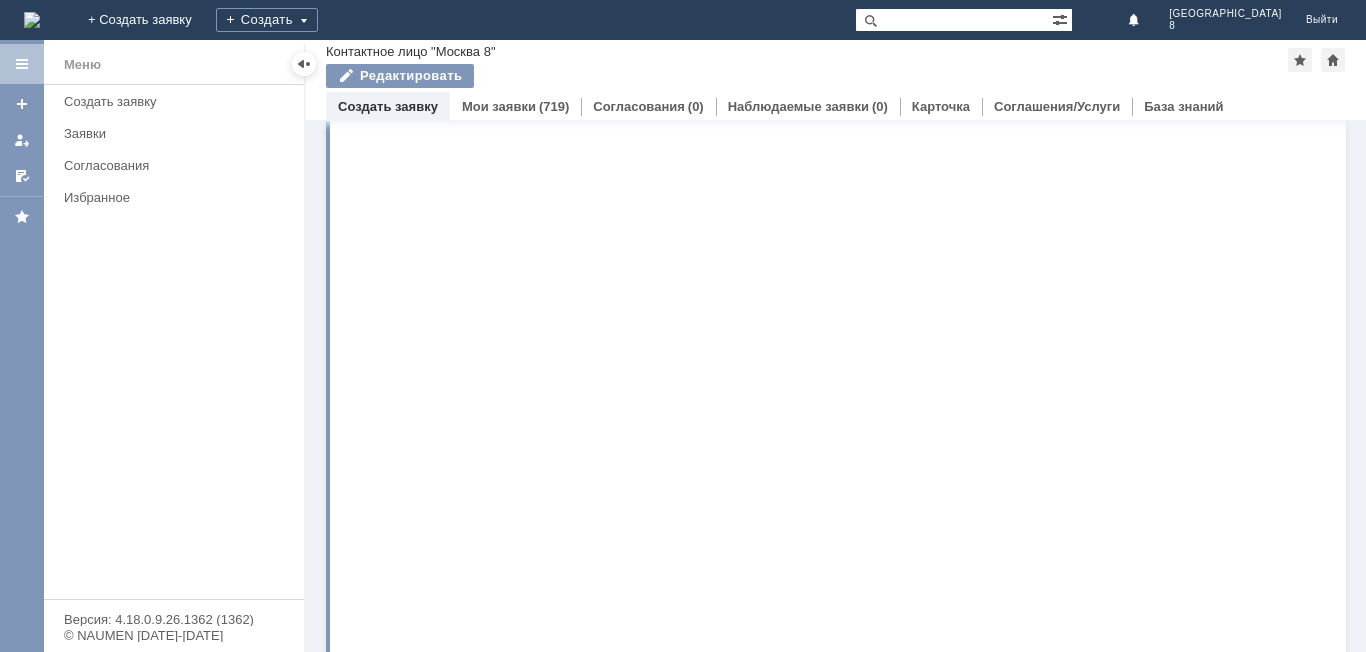 scroll, scrollTop: 0, scrollLeft: 0, axis: both 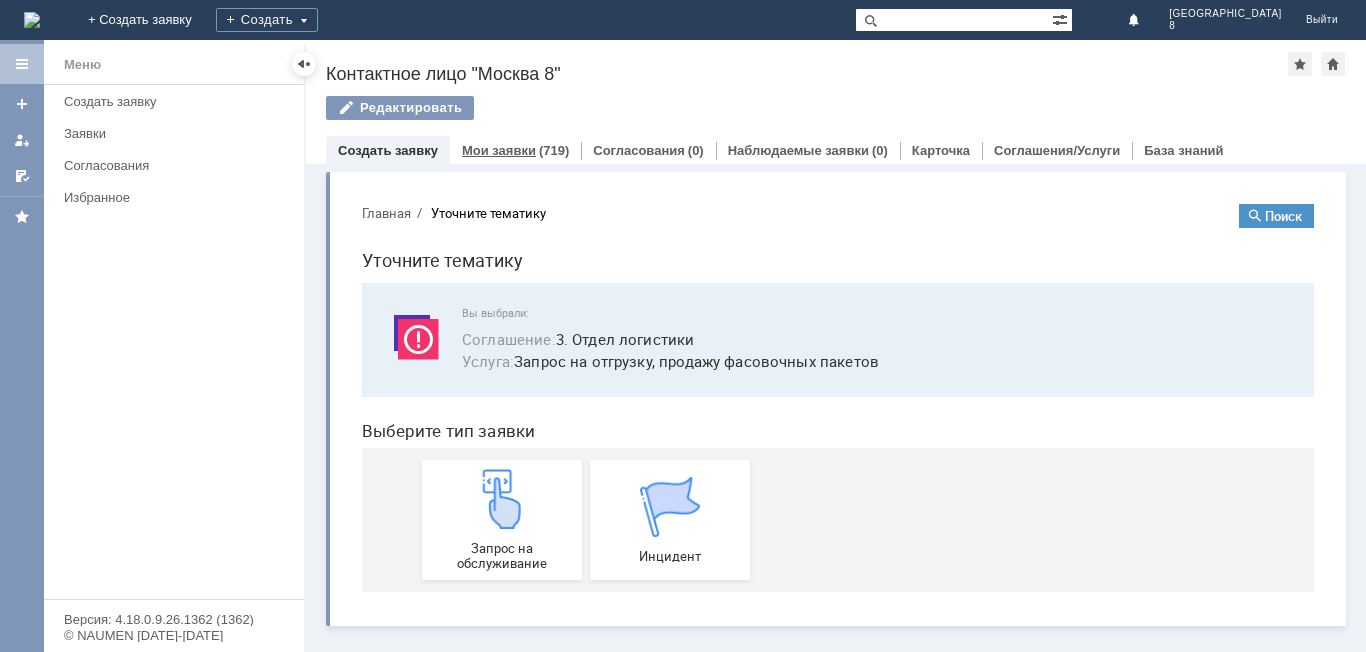 click on "Мои заявки" at bounding box center (499, 150) 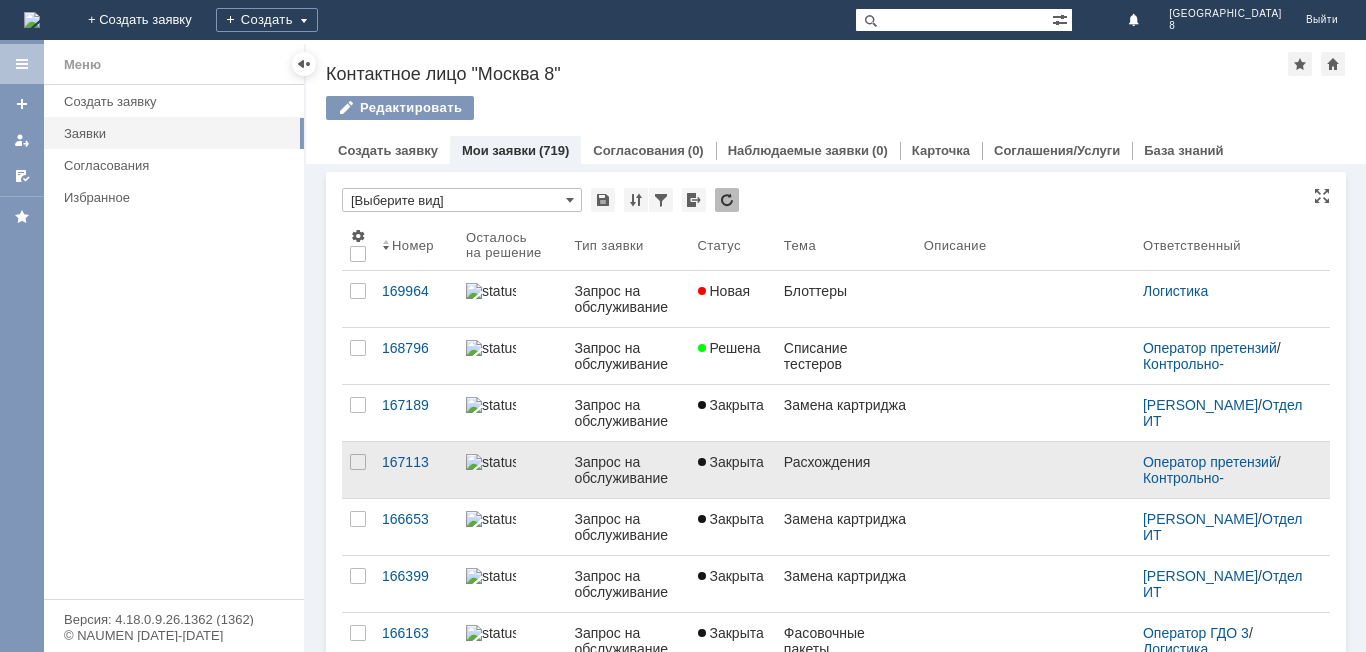 scroll, scrollTop: 0, scrollLeft: 0, axis: both 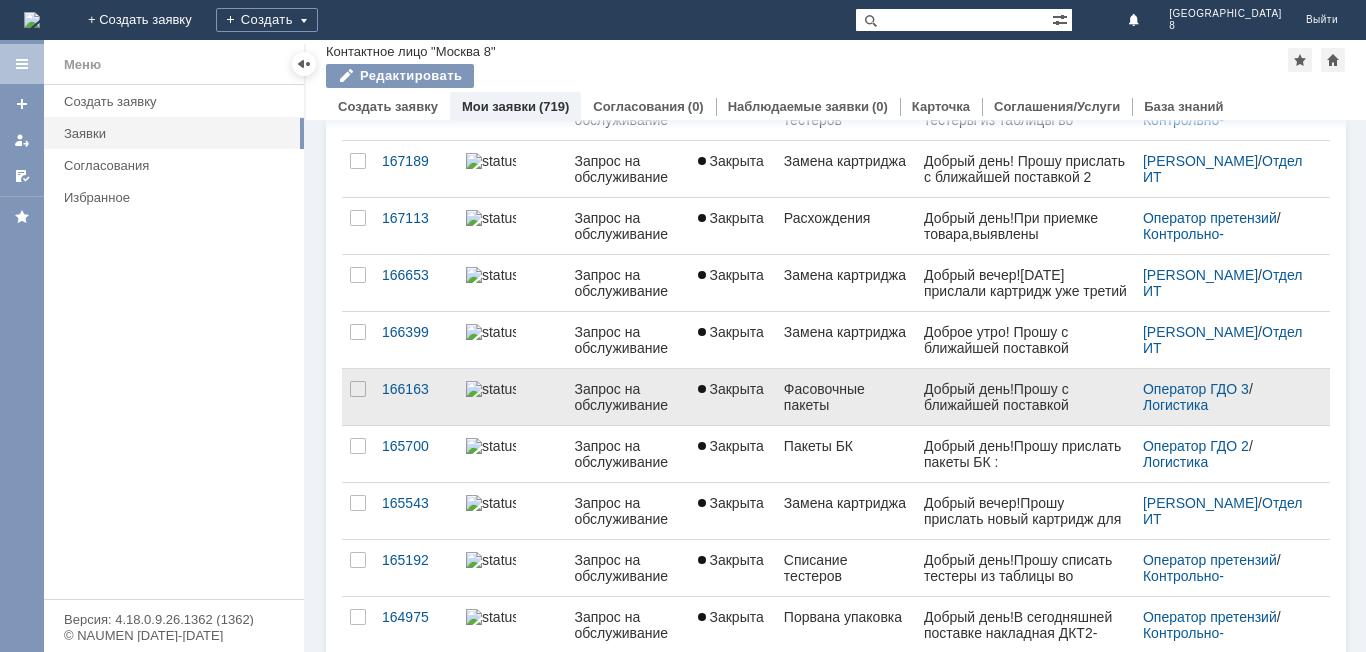 click on "Закрыта" at bounding box center [733, 397] 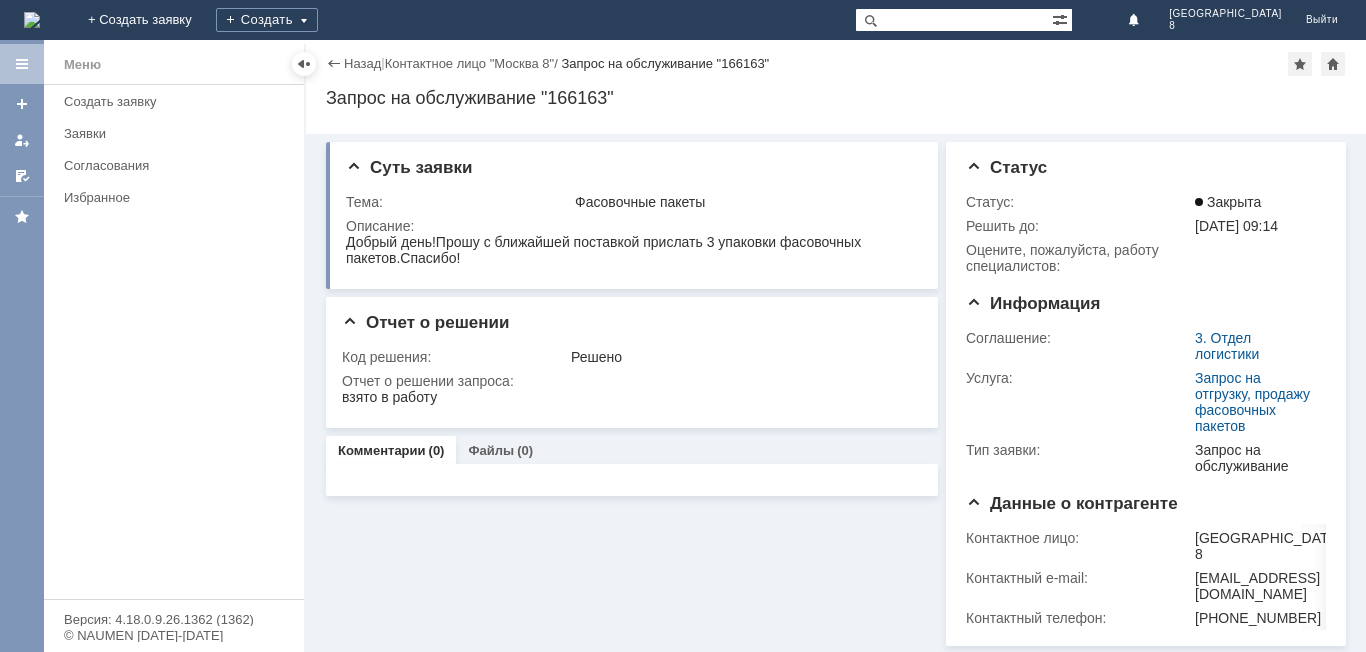 scroll, scrollTop: 0, scrollLeft: 0, axis: both 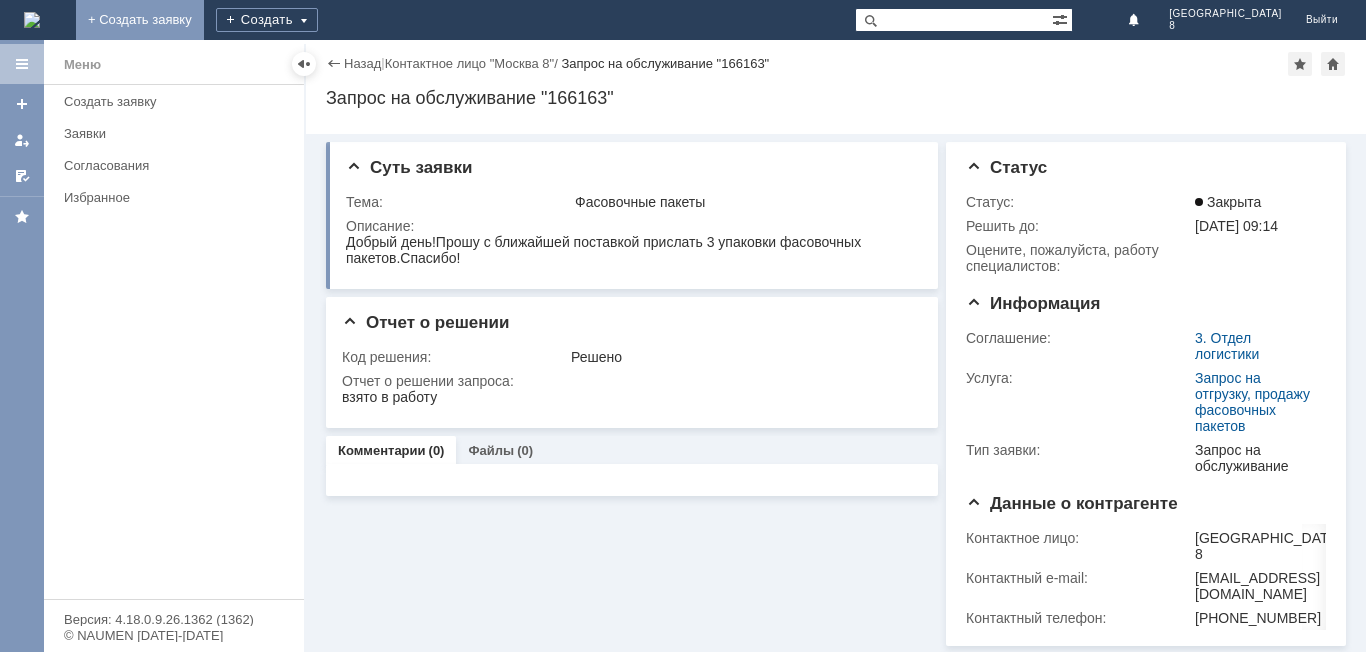 click on "+ Создать заявку" at bounding box center (140, 20) 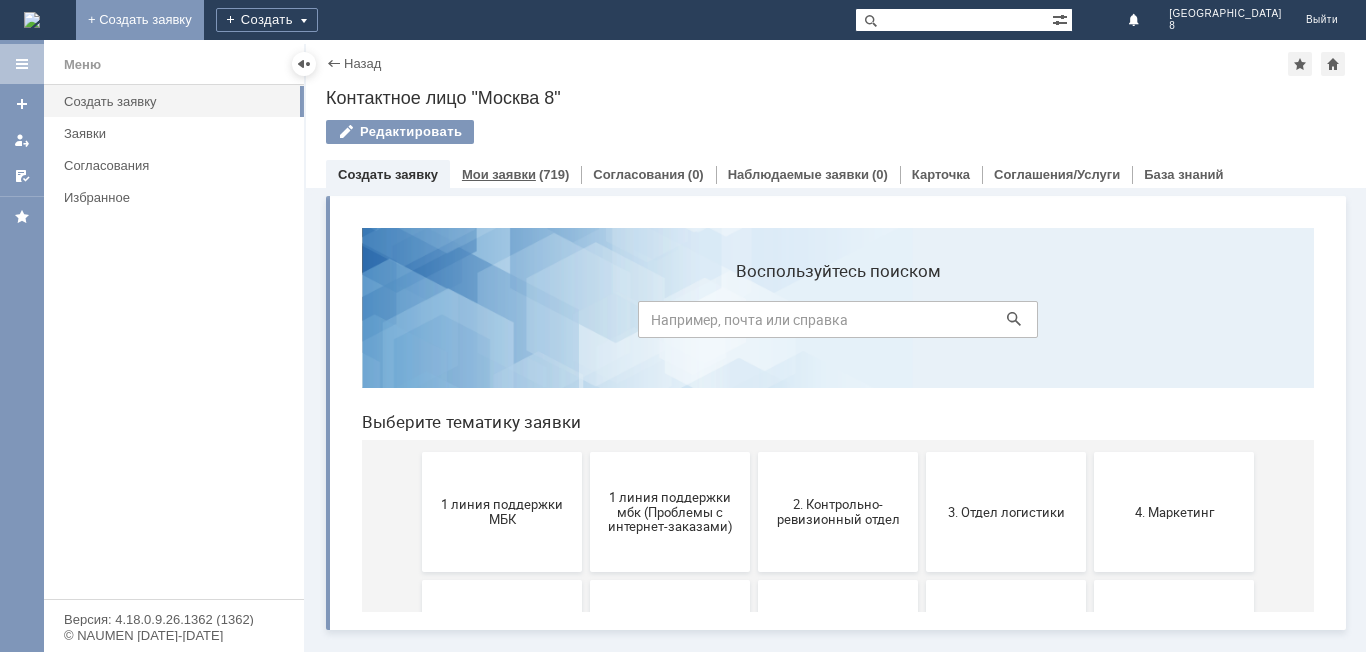scroll, scrollTop: 0, scrollLeft: 0, axis: both 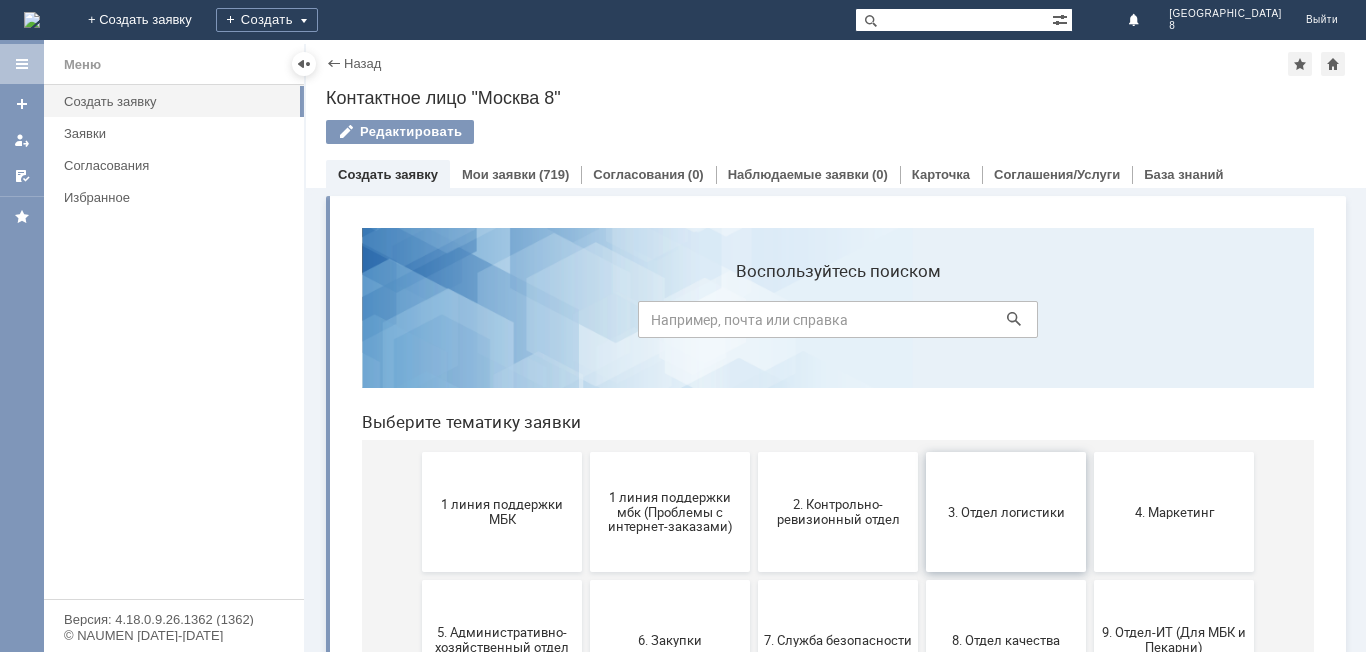 click on "3. Отдел логистики" at bounding box center [1006, 511] 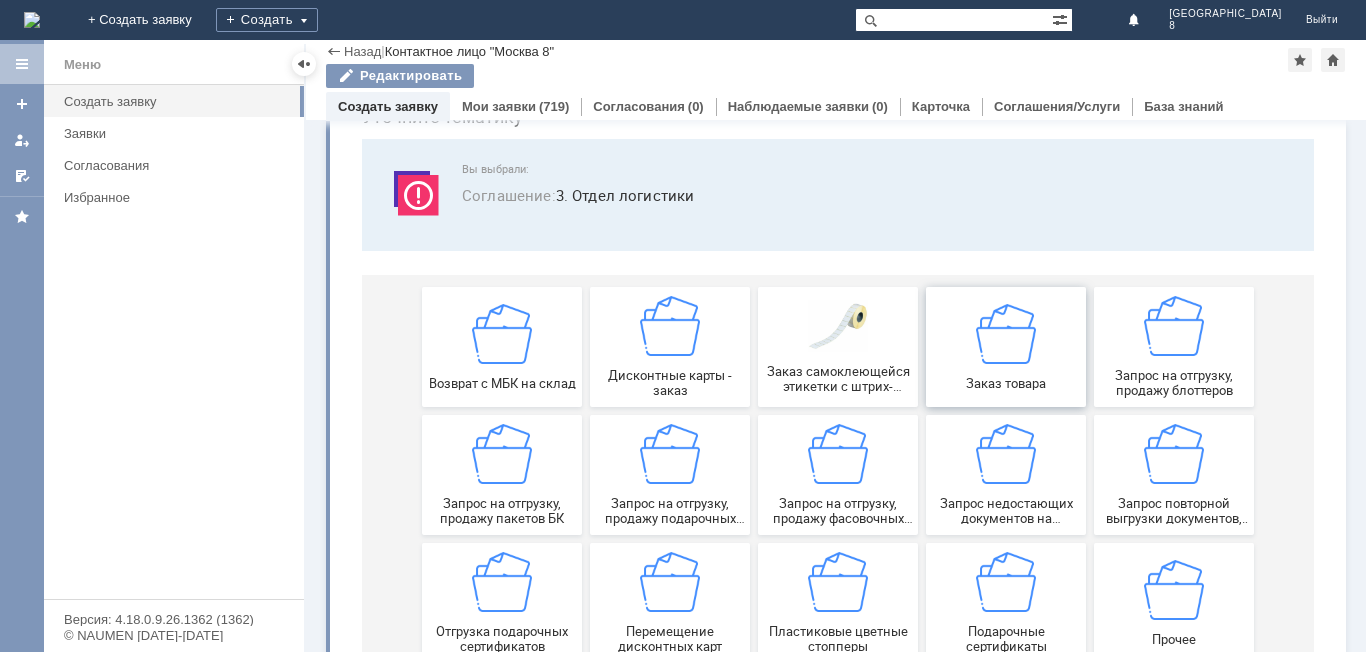 scroll, scrollTop: 200, scrollLeft: 0, axis: vertical 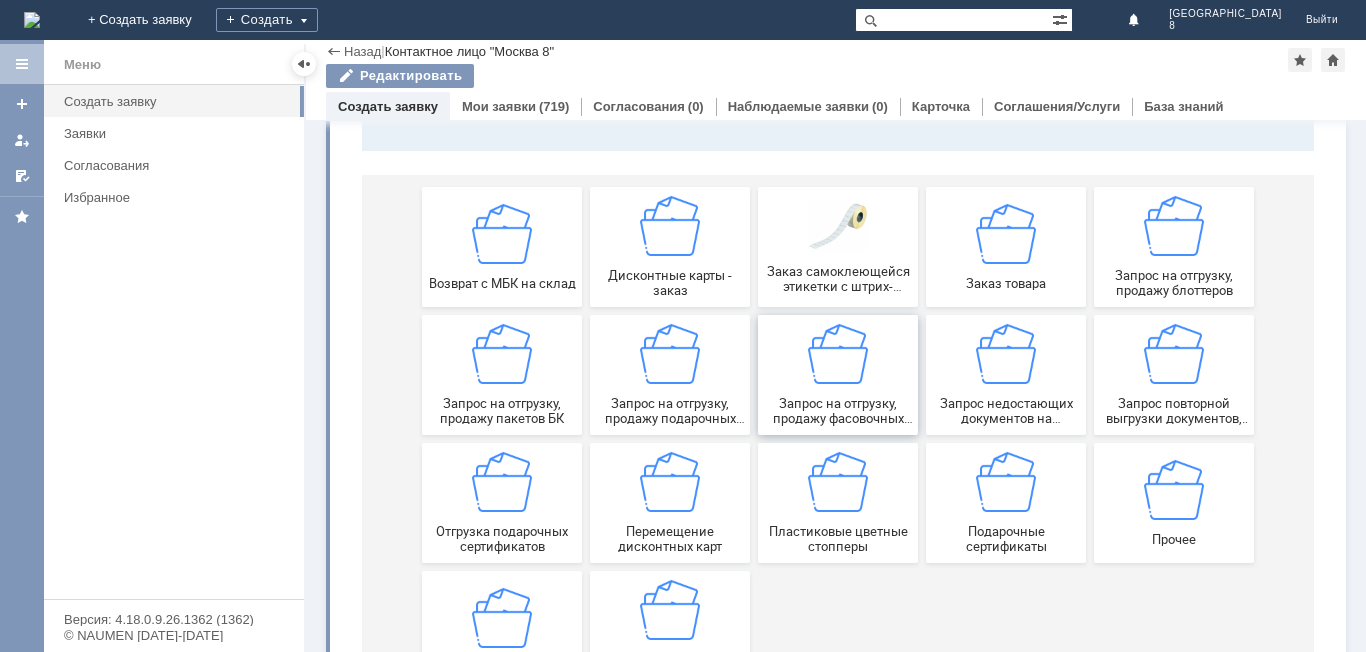 click on "Запрос на отгрузку, продажу фасовочных пакетов" at bounding box center [838, 375] 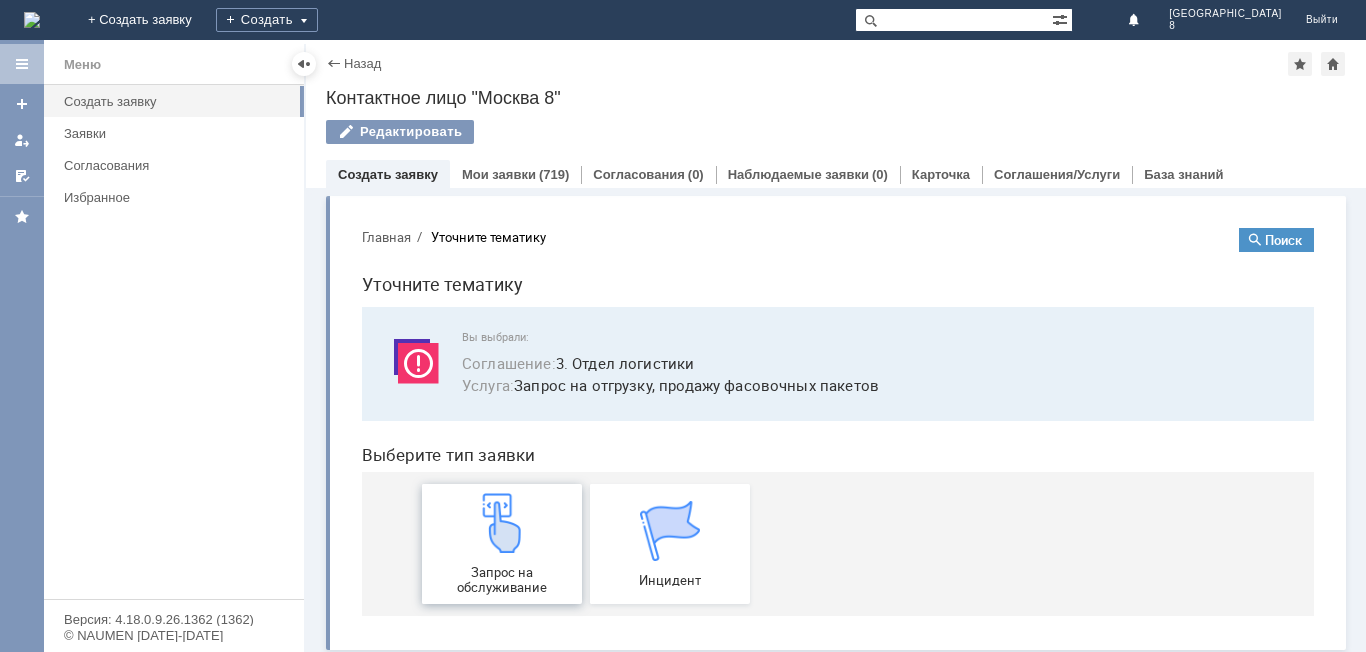 click on "Запрос на обслуживание" at bounding box center [502, 544] 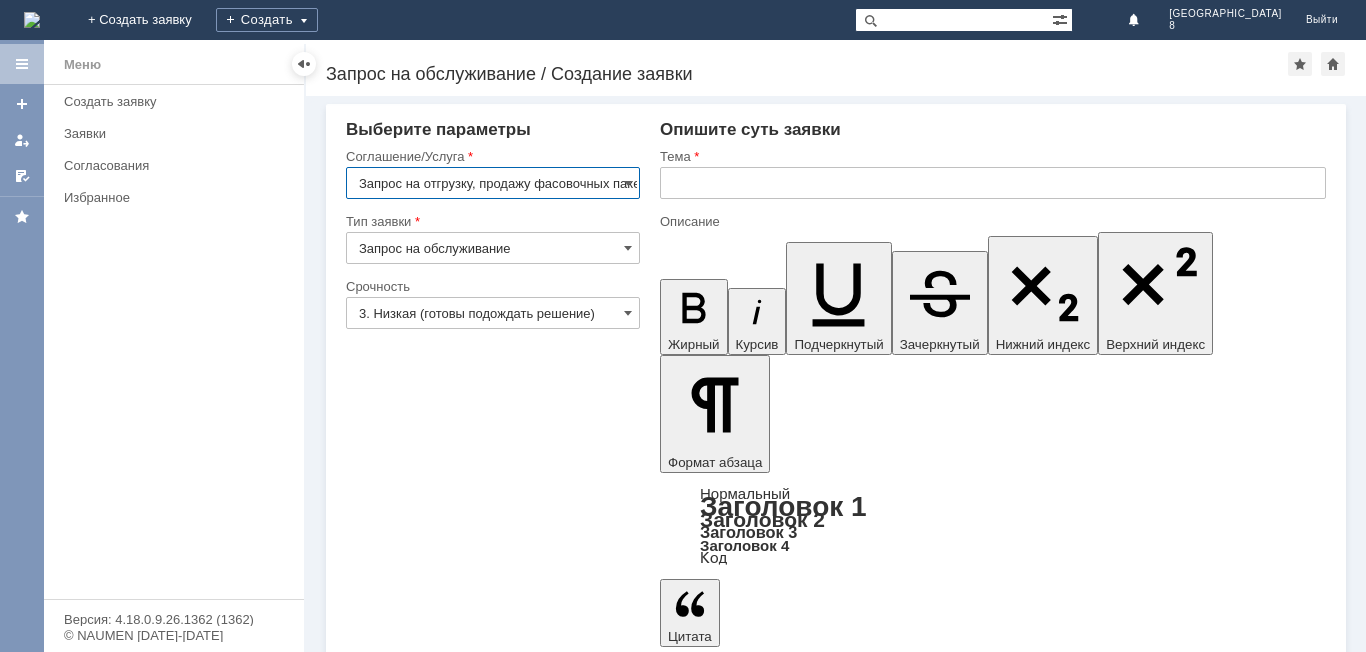 scroll, scrollTop: 0, scrollLeft: 29, axis: horizontal 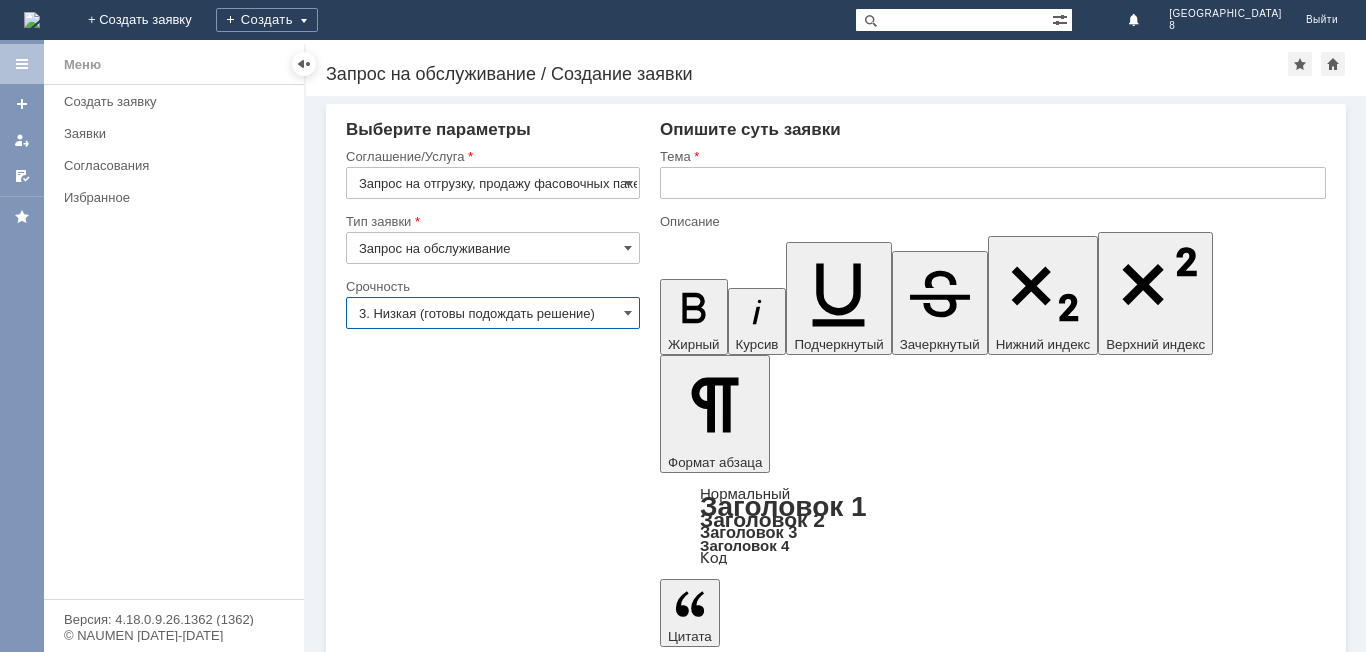 click on "3. Низкая (готовы подождать решение)" at bounding box center [493, 313] 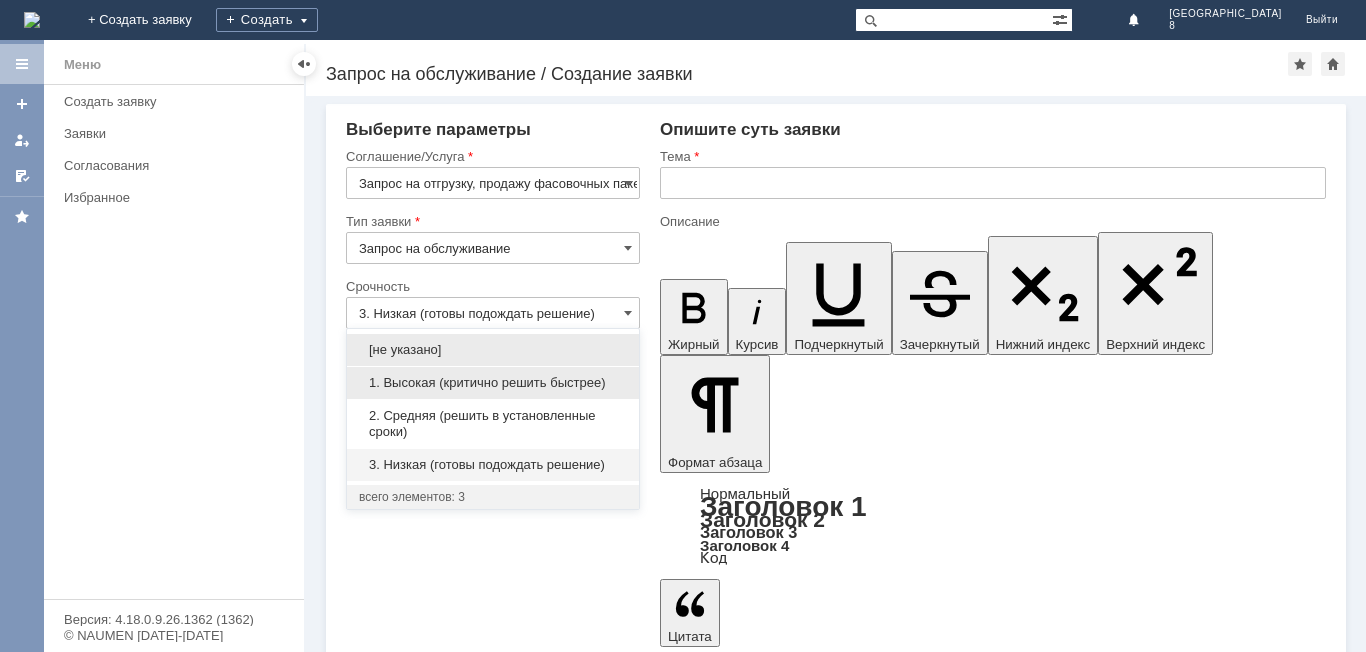 click on "1. Высокая (критично решить быстрее)" at bounding box center (493, 383) 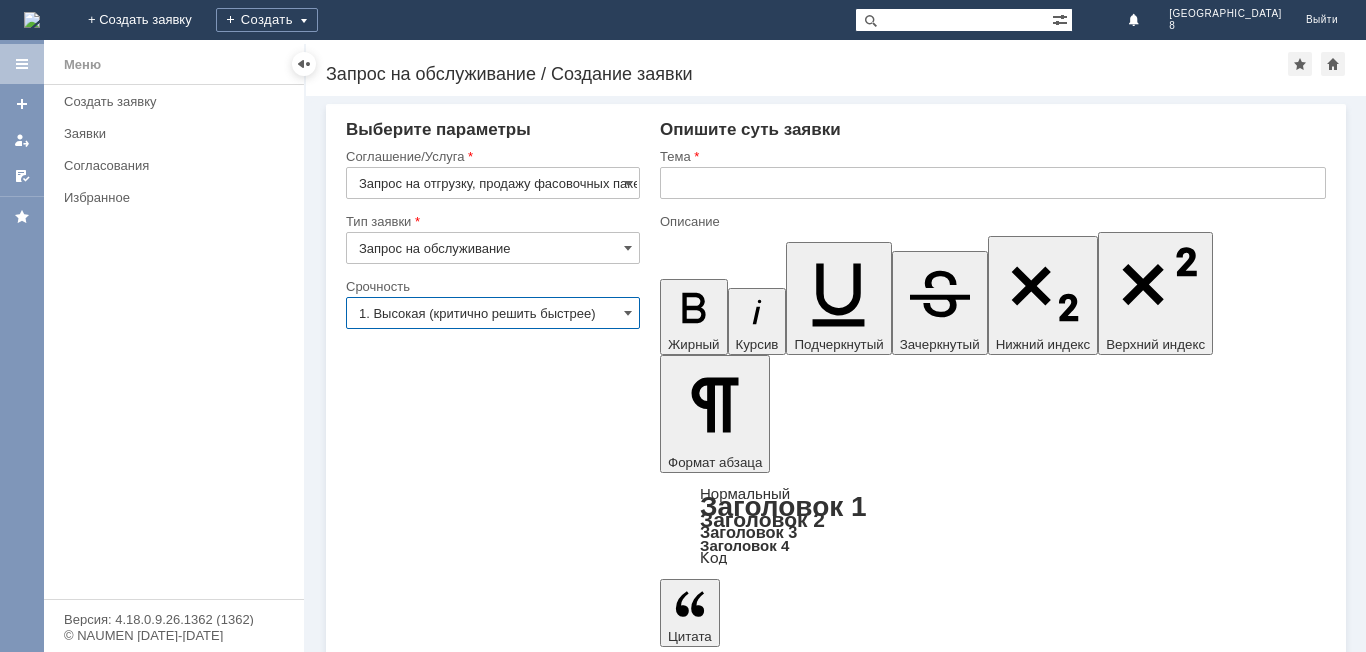 type on "1. Высокая (критично решить быстрее)" 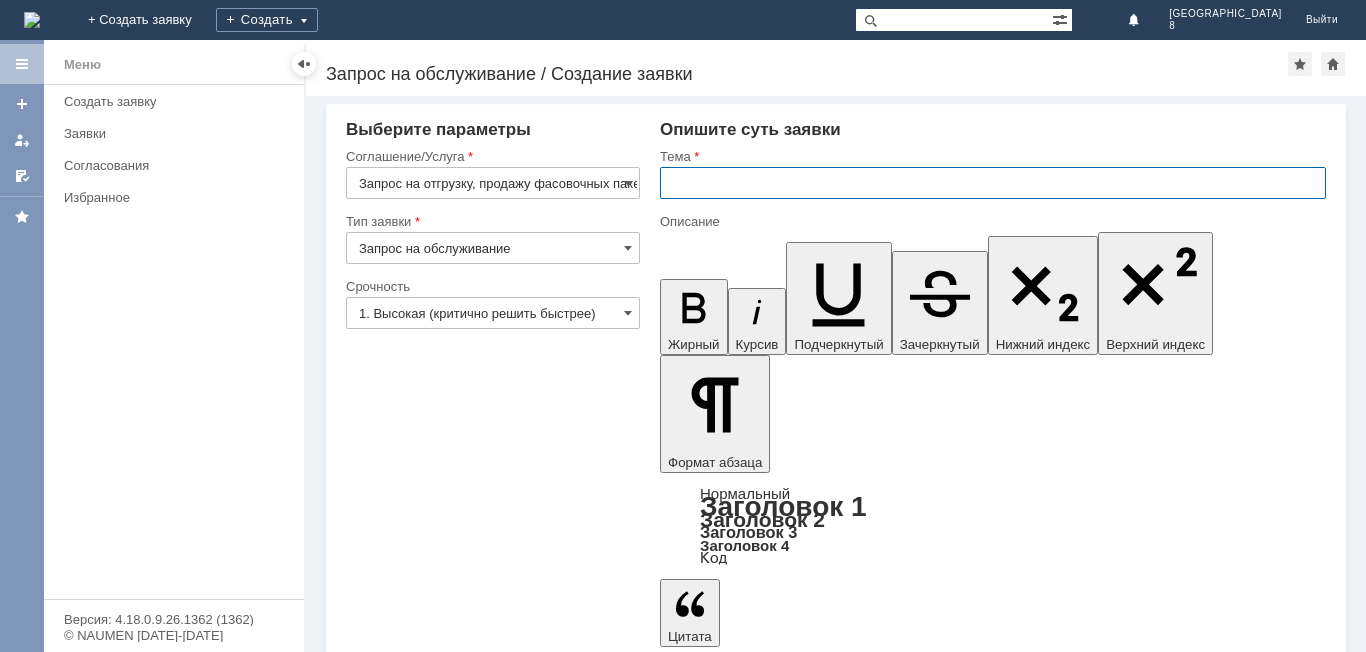 click at bounding box center [993, 183] 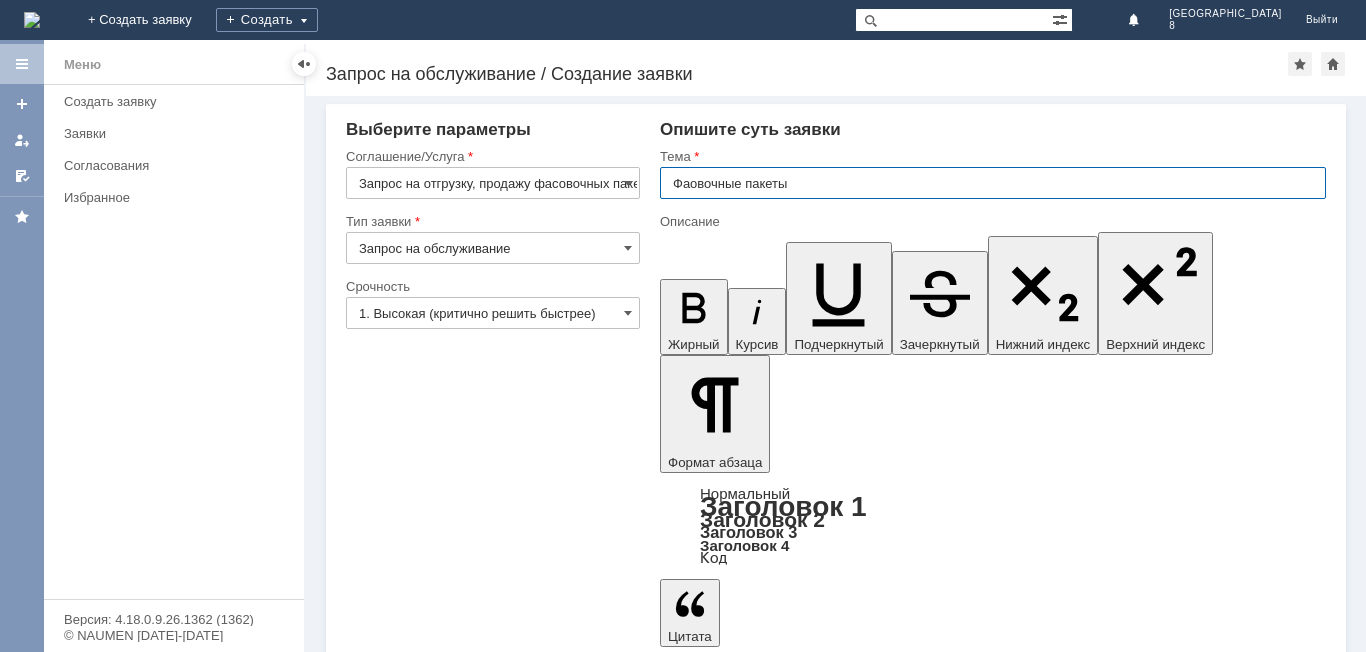 click on "Фаовочные пакеты" at bounding box center [993, 183] 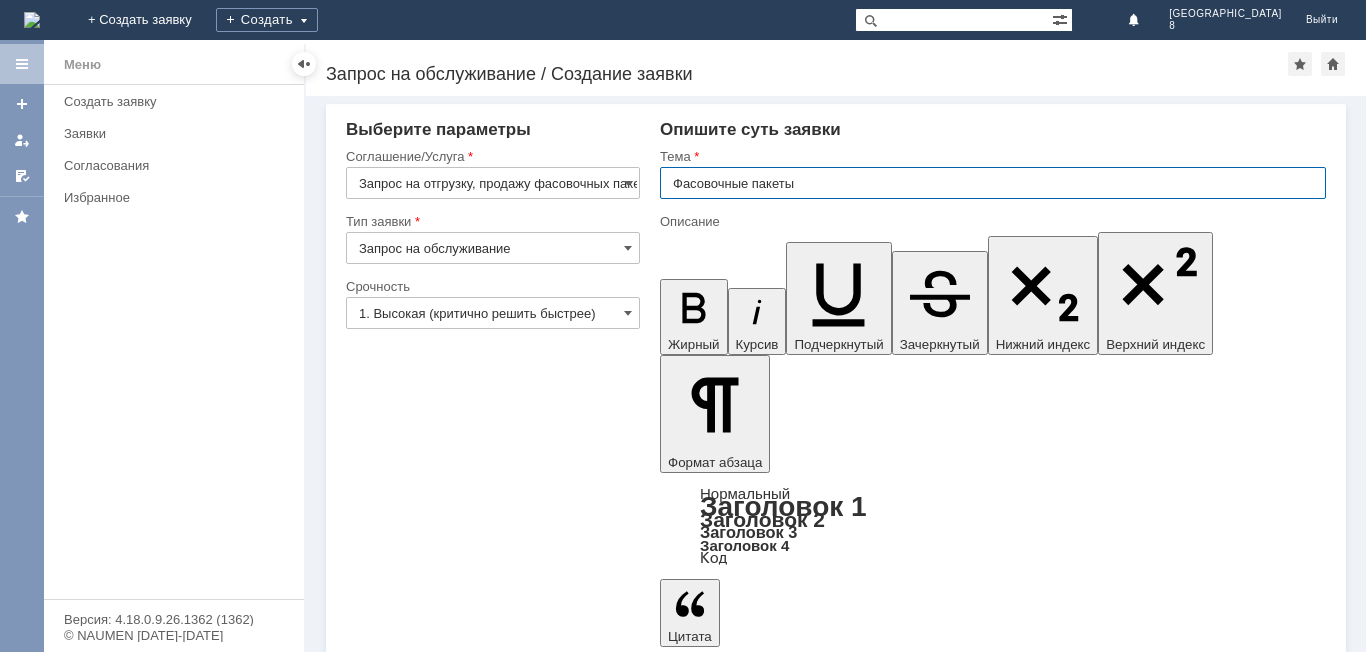 type on "Фасовочные пакеты" 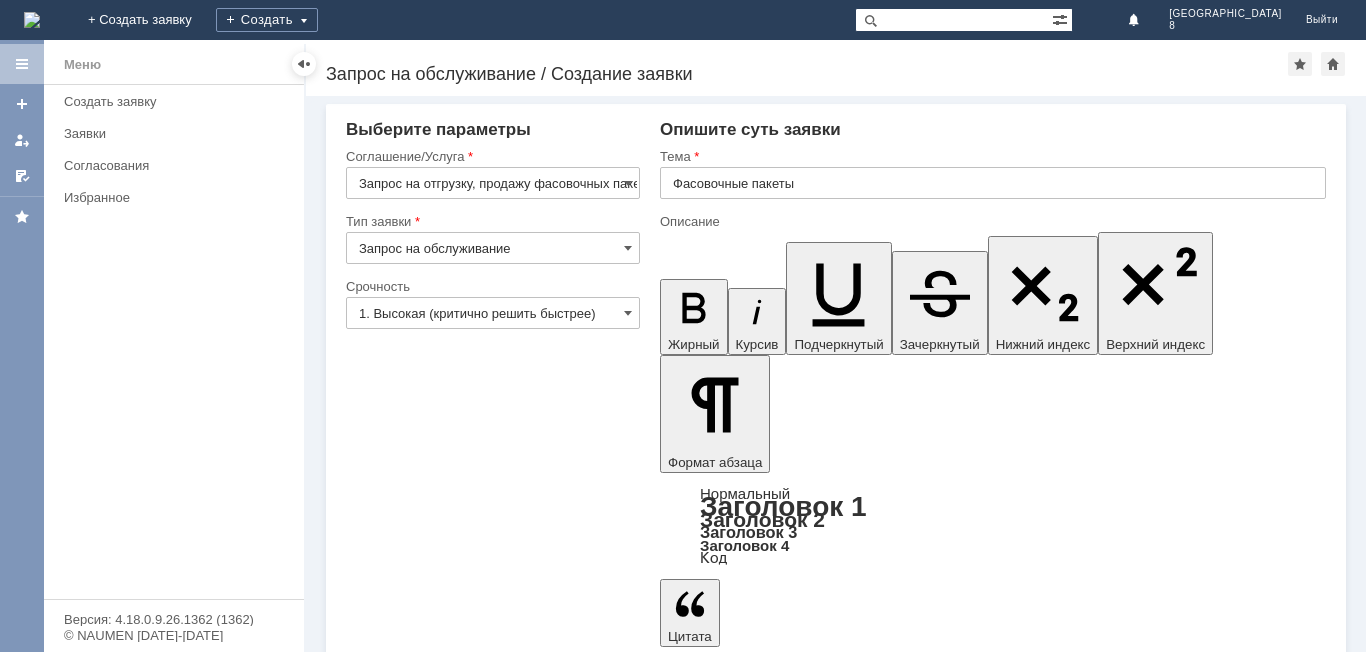drag, startPoint x: 761, startPoint y: 4897, endPoint x: 766, endPoint y: 4924, distance: 27.45906 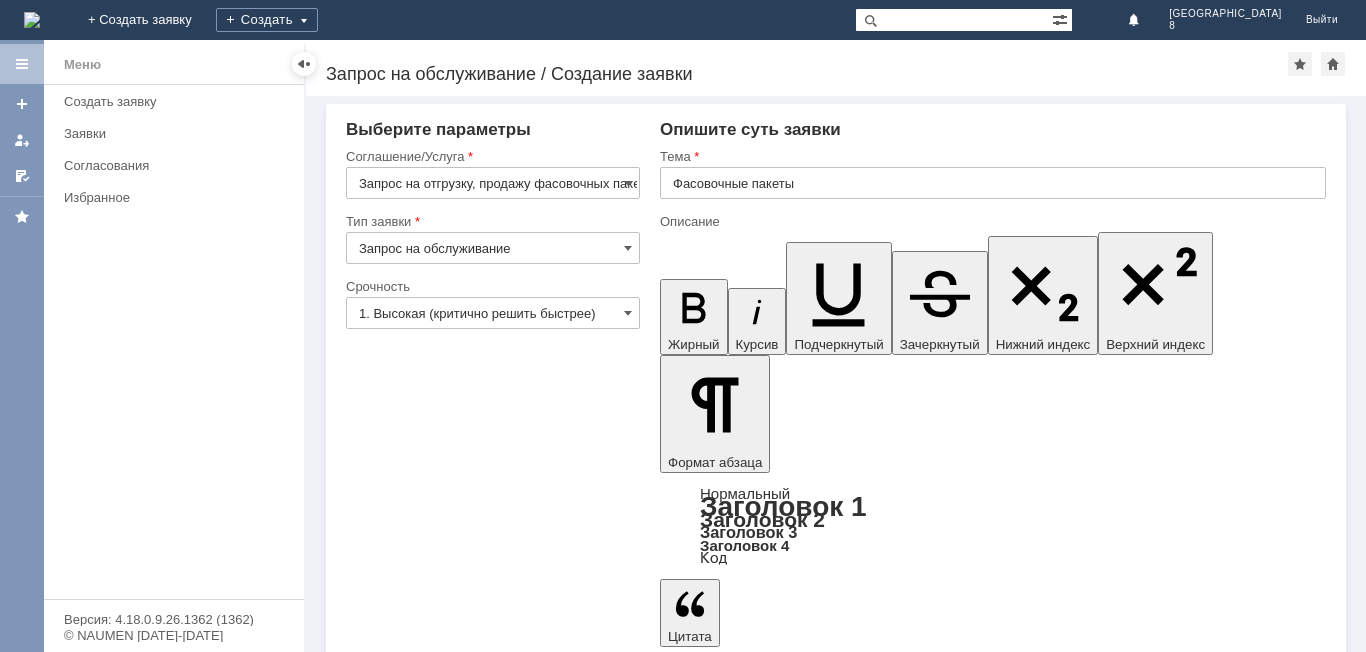 click on "Добрый день!Прошу с ближайшей поставкой отгркзить" at bounding box center [823, 4907] 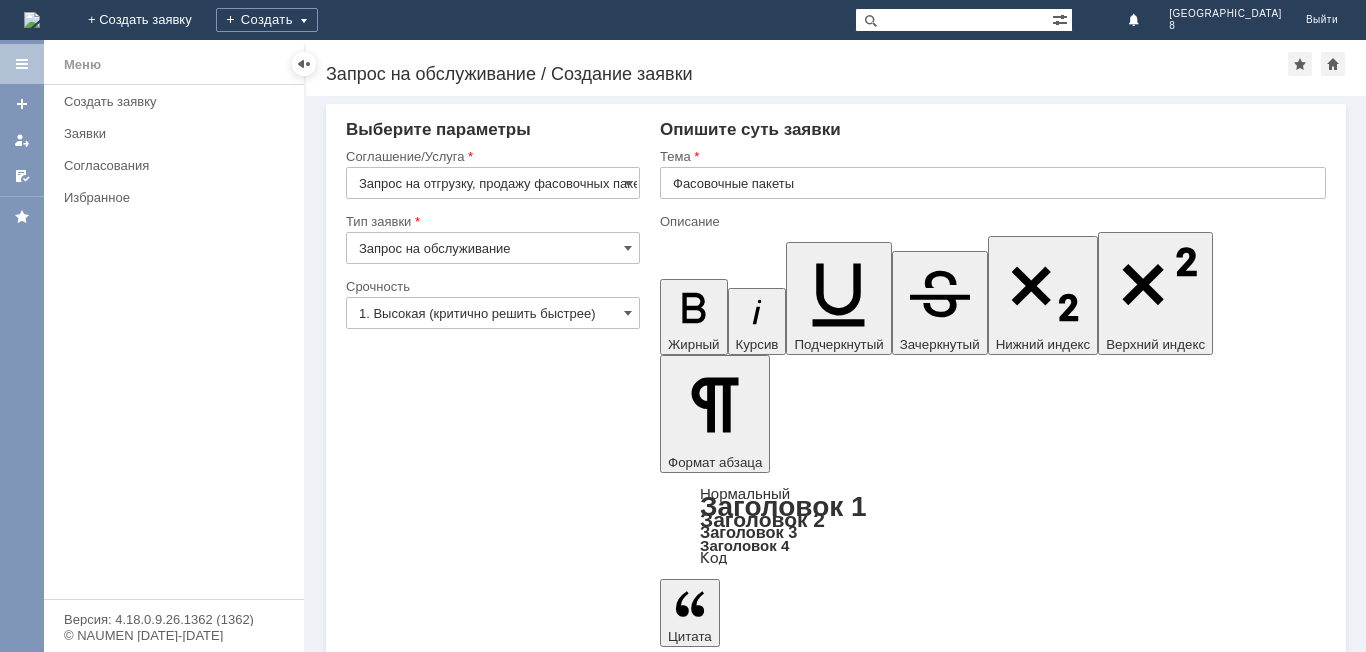 click on "Добрый день!Прошу с ближайшей поставкой отгрузить" at bounding box center [823, 4907] 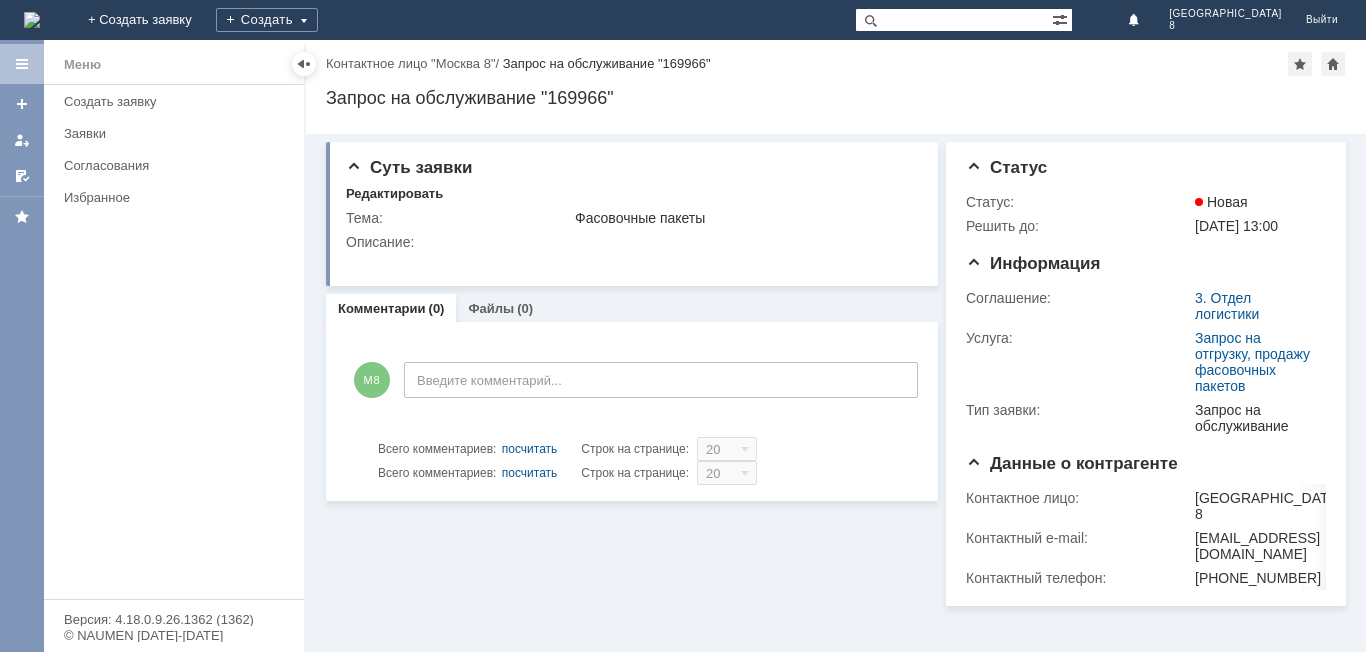 scroll, scrollTop: 0, scrollLeft: 0, axis: both 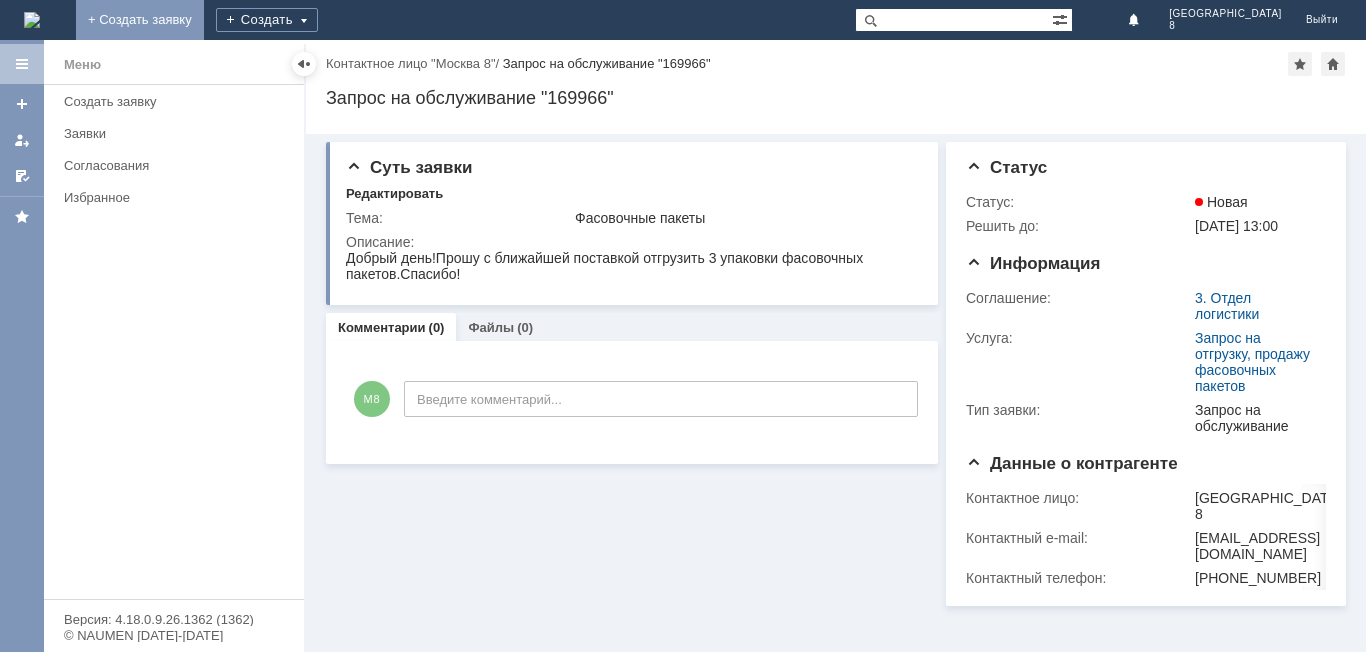 click on "+ Создать заявку" at bounding box center (140, 20) 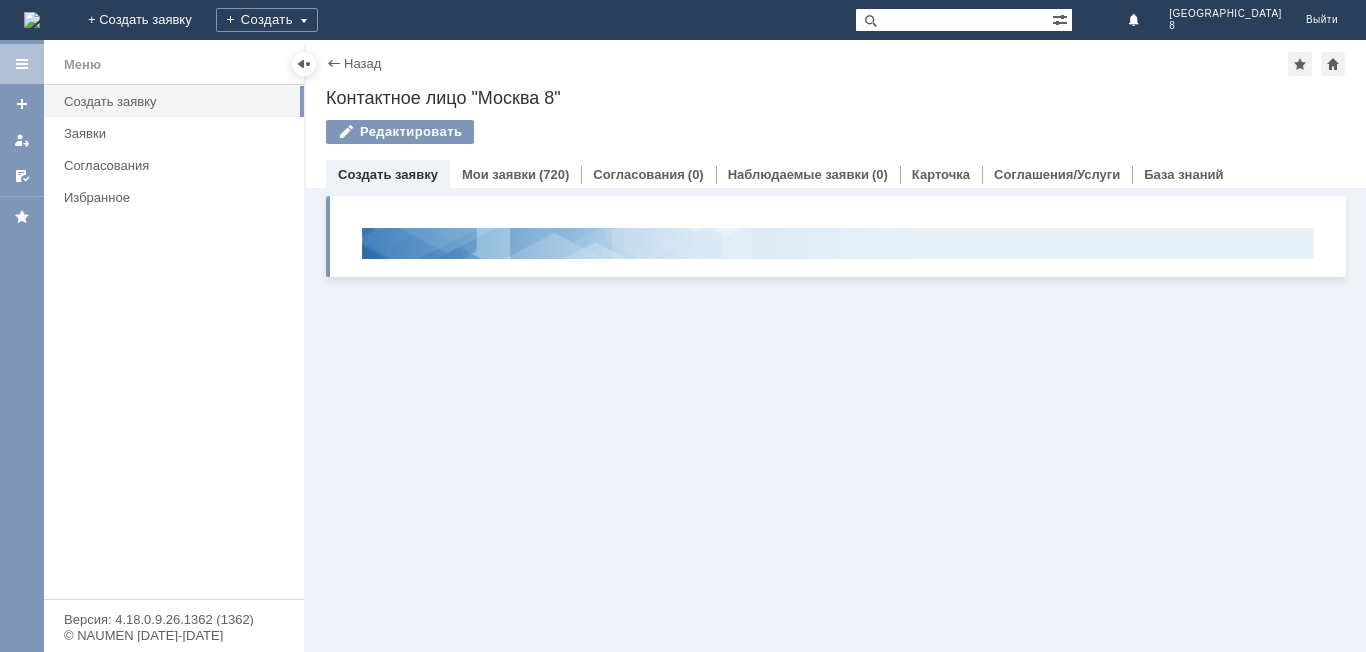 scroll, scrollTop: 0, scrollLeft: 0, axis: both 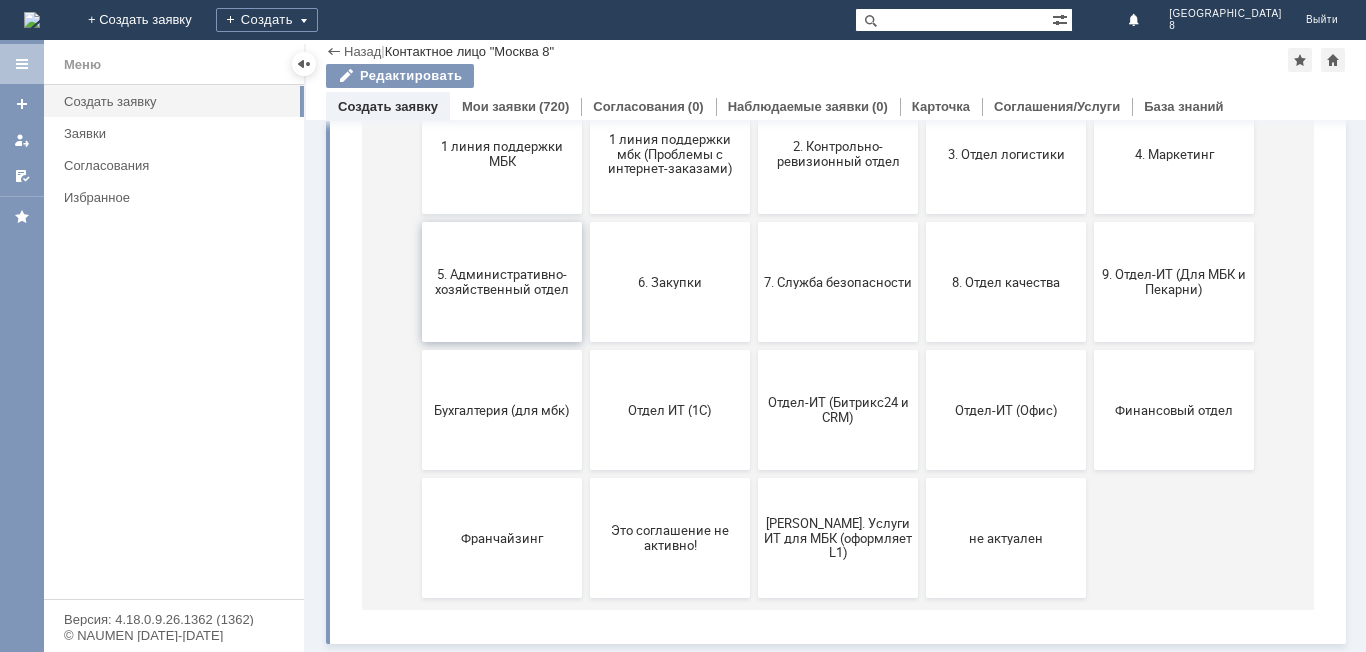 click on "5. Административно-хозяйственный отдел" at bounding box center [502, 282] 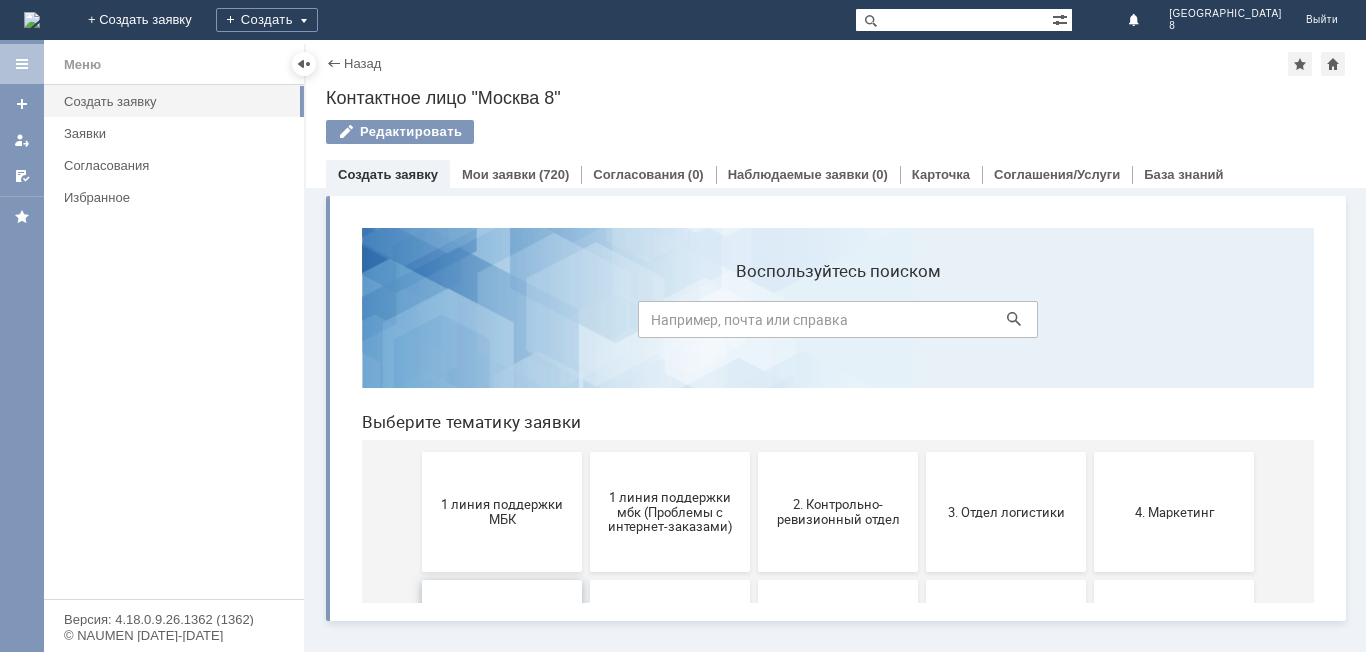 scroll, scrollTop: 0, scrollLeft: 0, axis: both 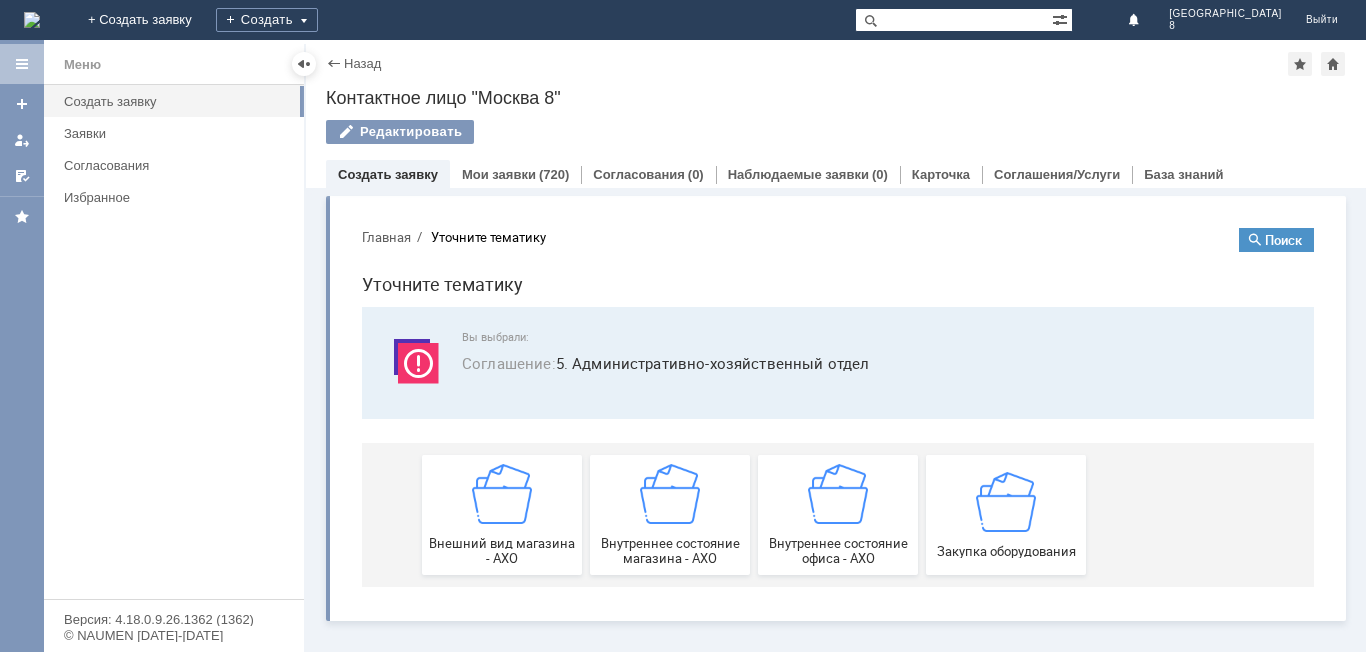 click on "Назад" at bounding box center [362, 63] 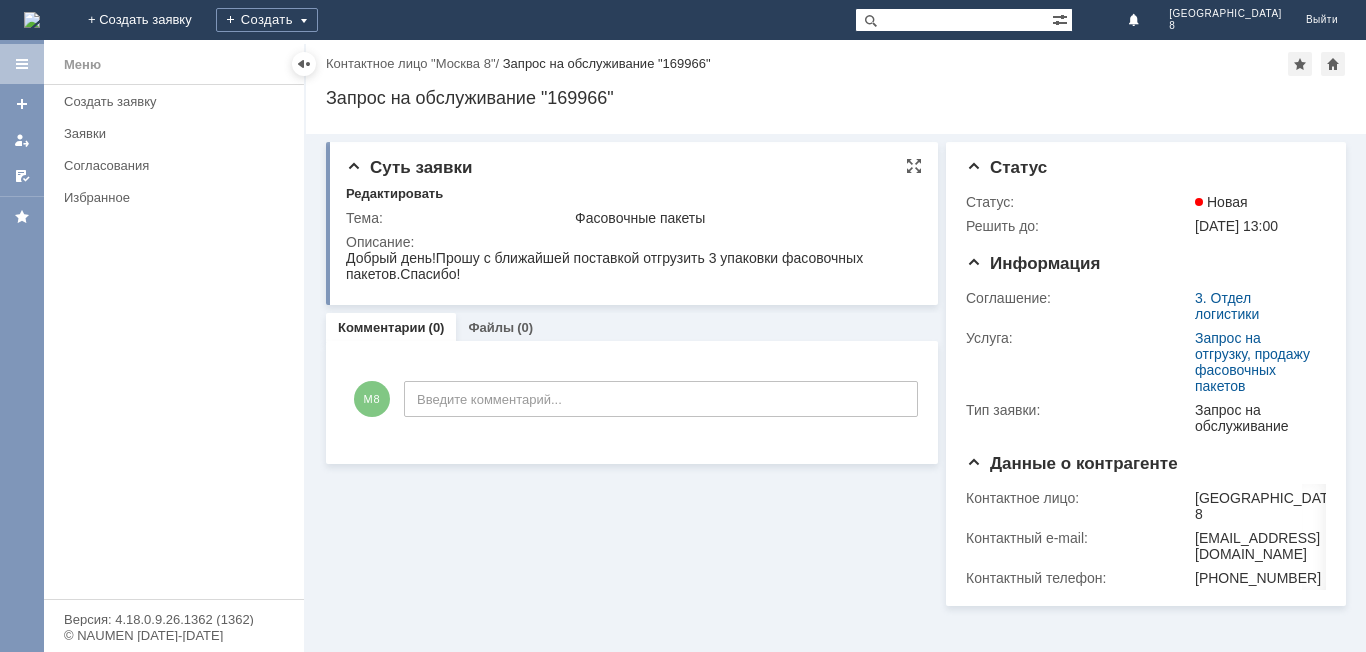 scroll, scrollTop: 0, scrollLeft: 0, axis: both 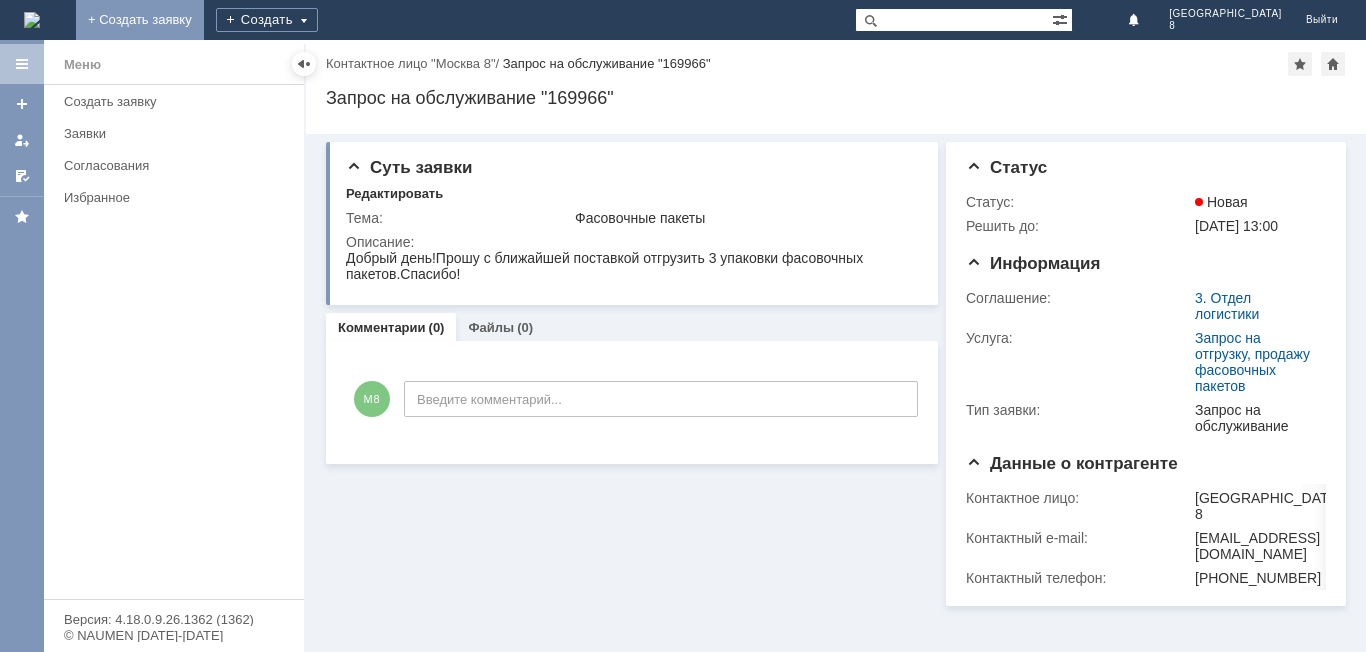 click on "+ Создать заявку" at bounding box center (140, 20) 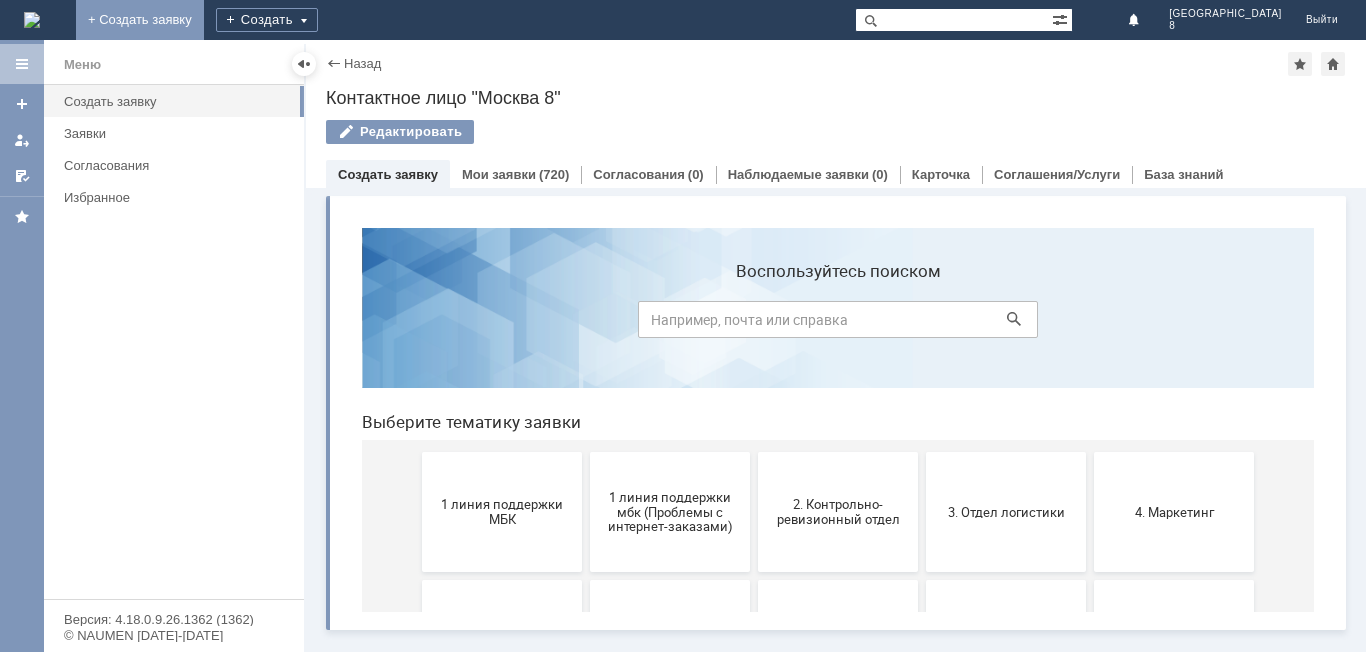 scroll, scrollTop: 0, scrollLeft: 0, axis: both 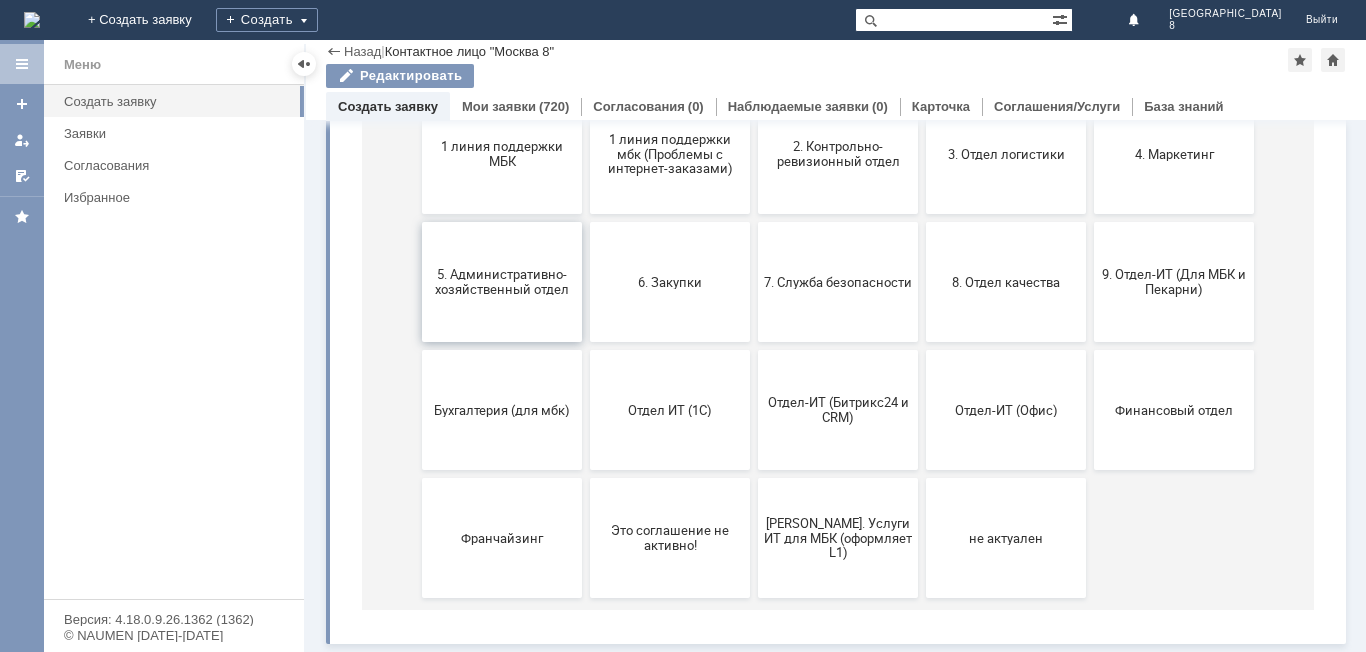 click on "5. Административно-хозяйственный отдел" at bounding box center (502, 282) 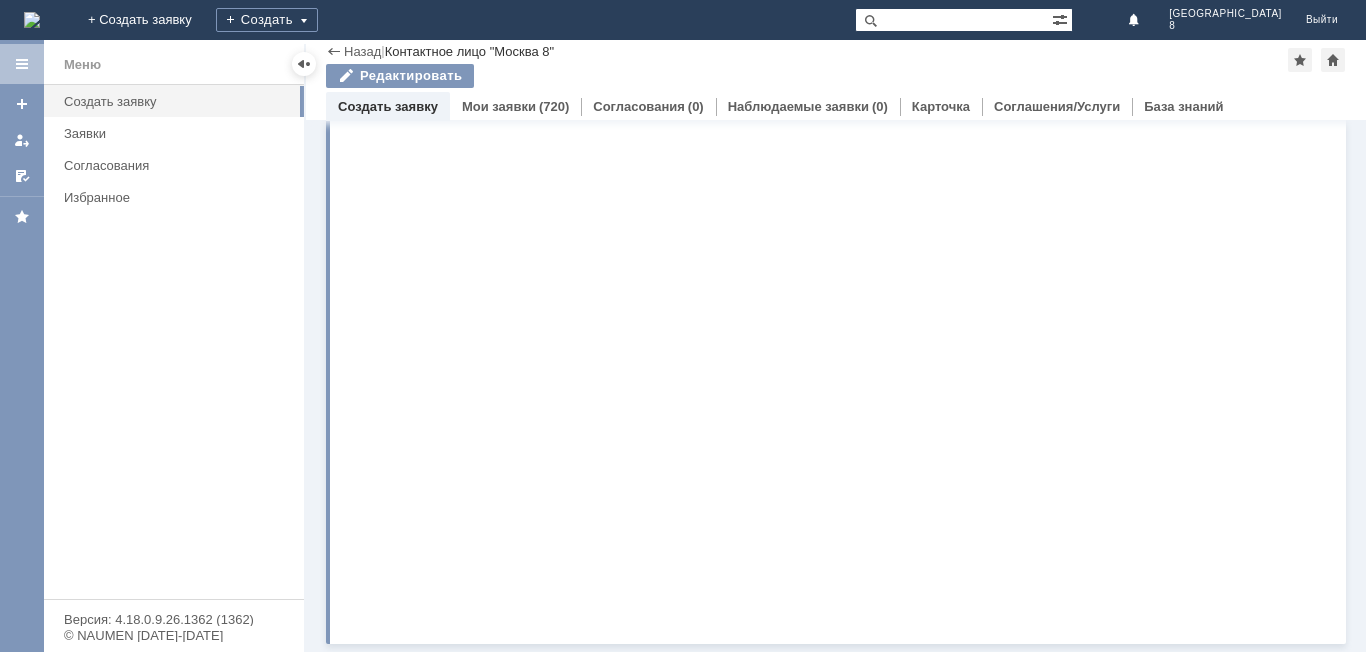 scroll, scrollTop: 0, scrollLeft: 0, axis: both 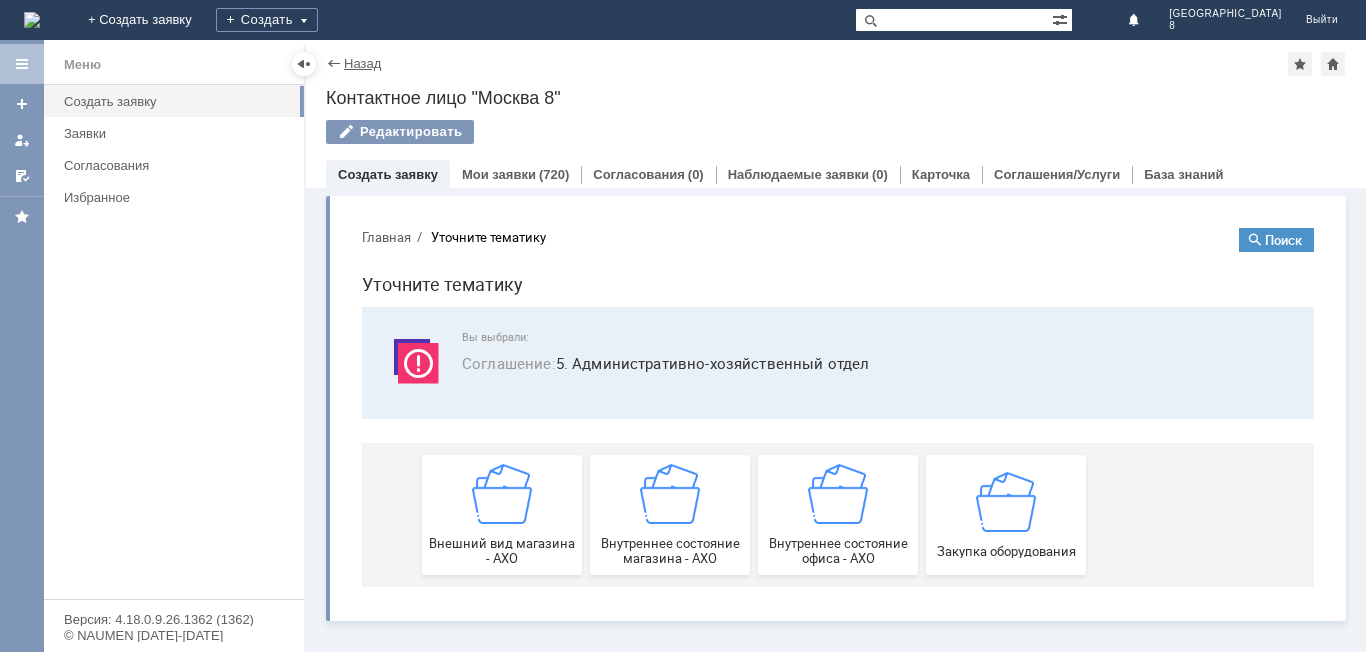 click on "Назад" at bounding box center (362, 63) 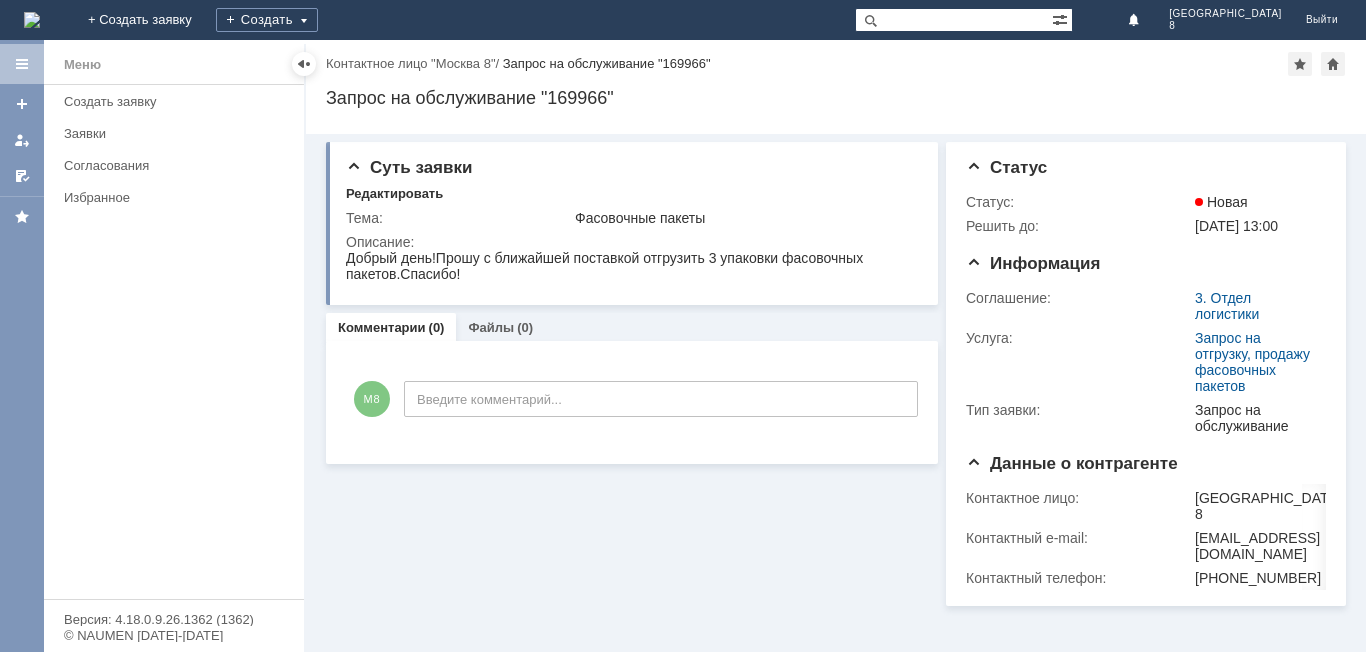 scroll, scrollTop: 0, scrollLeft: 0, axis: both 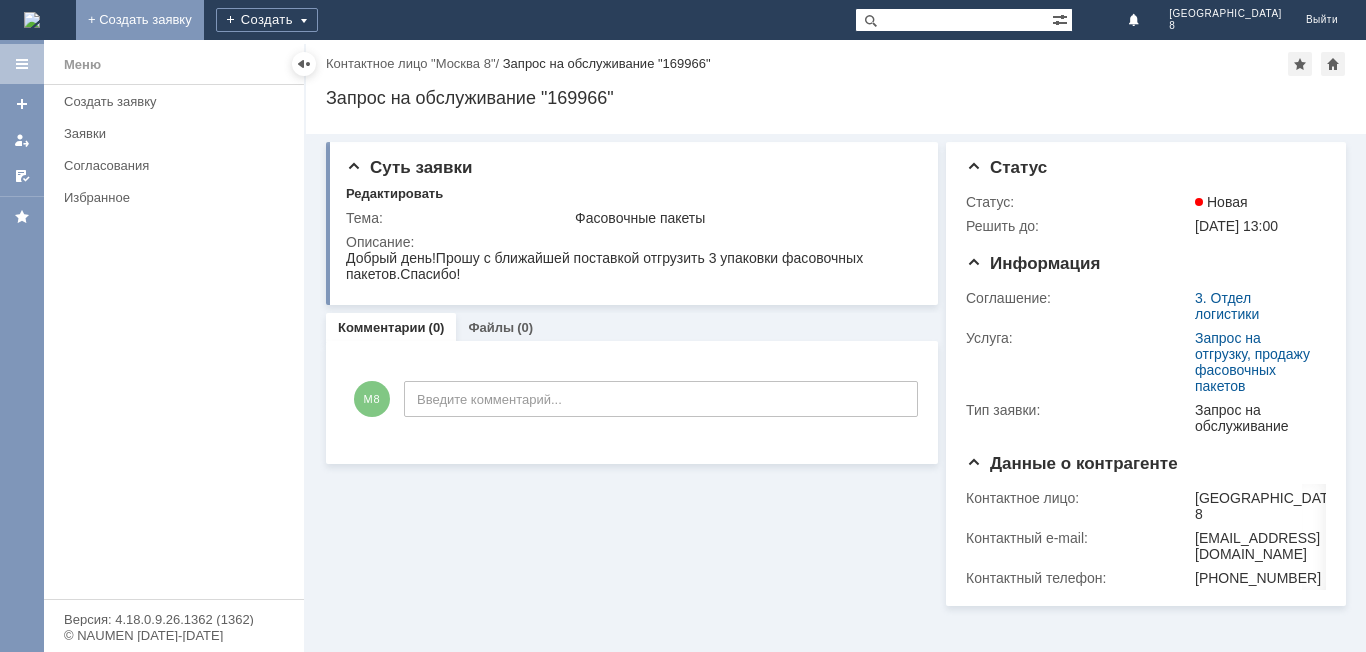 click on "+ Создать заявку" at bounding box center [140, 20] 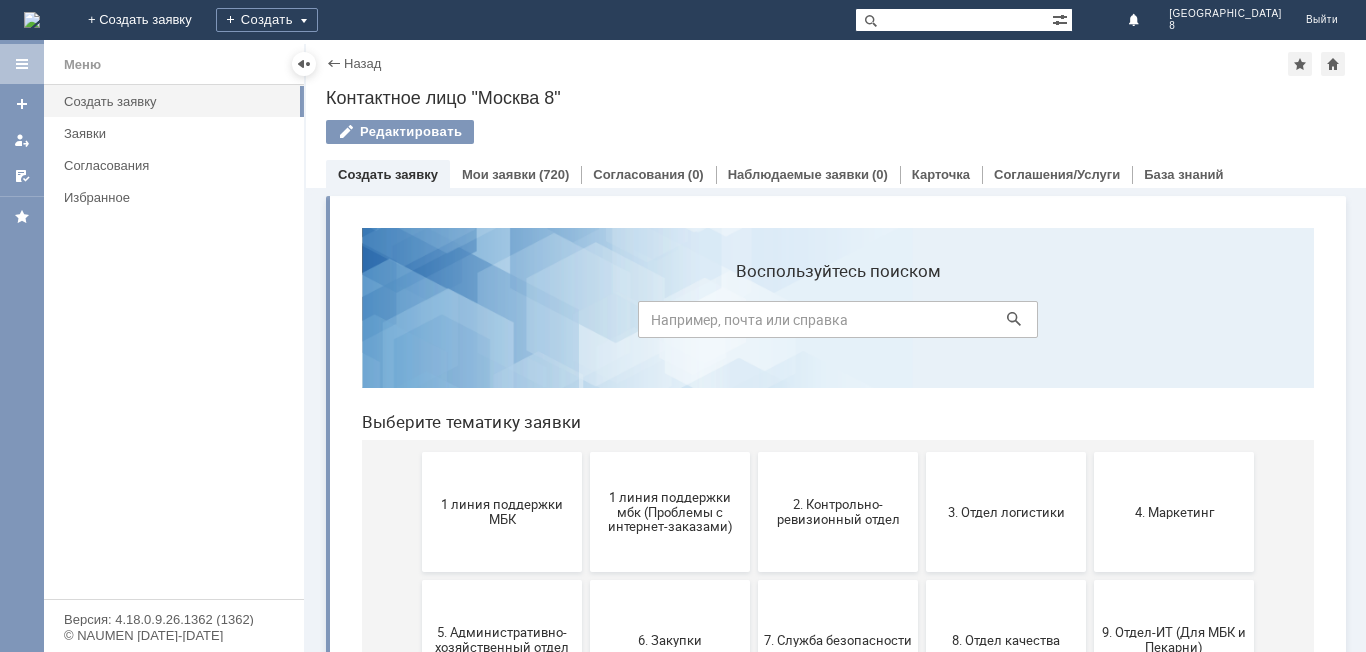 scroll, scrollTop: 0, scrollLeft: 0, axis: both 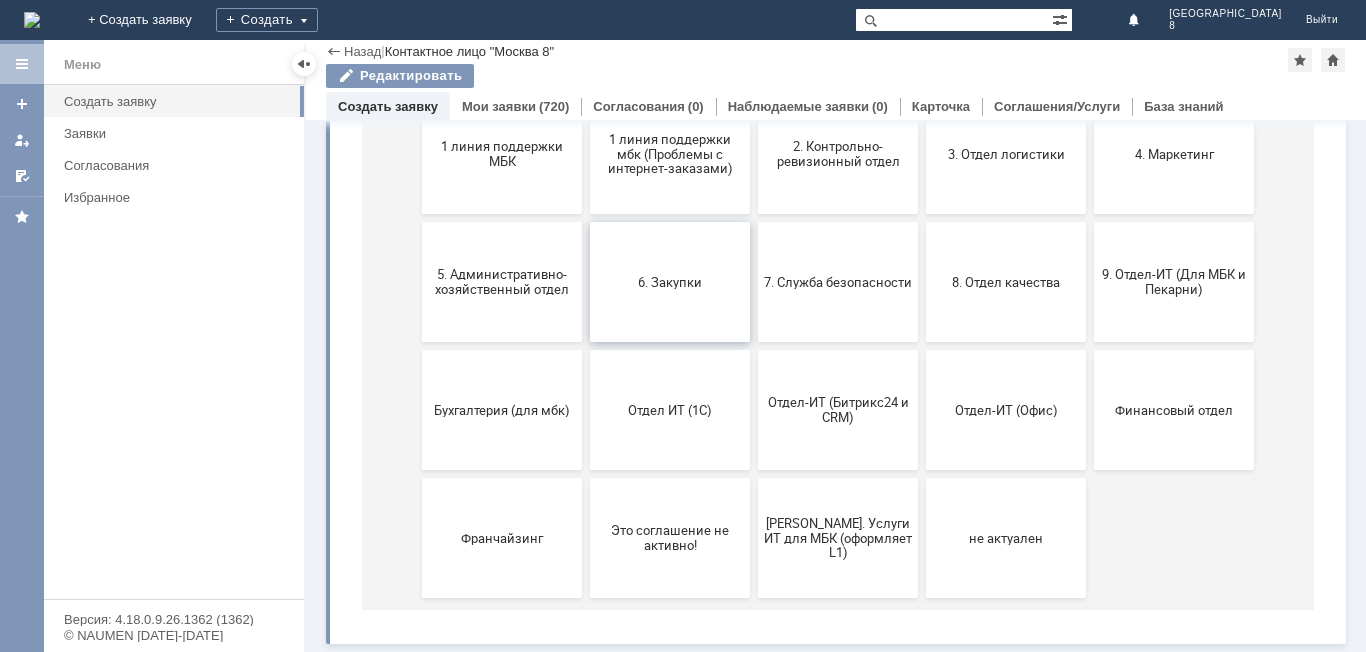 click on "6. Закупки" at bounding box center (670, 282) 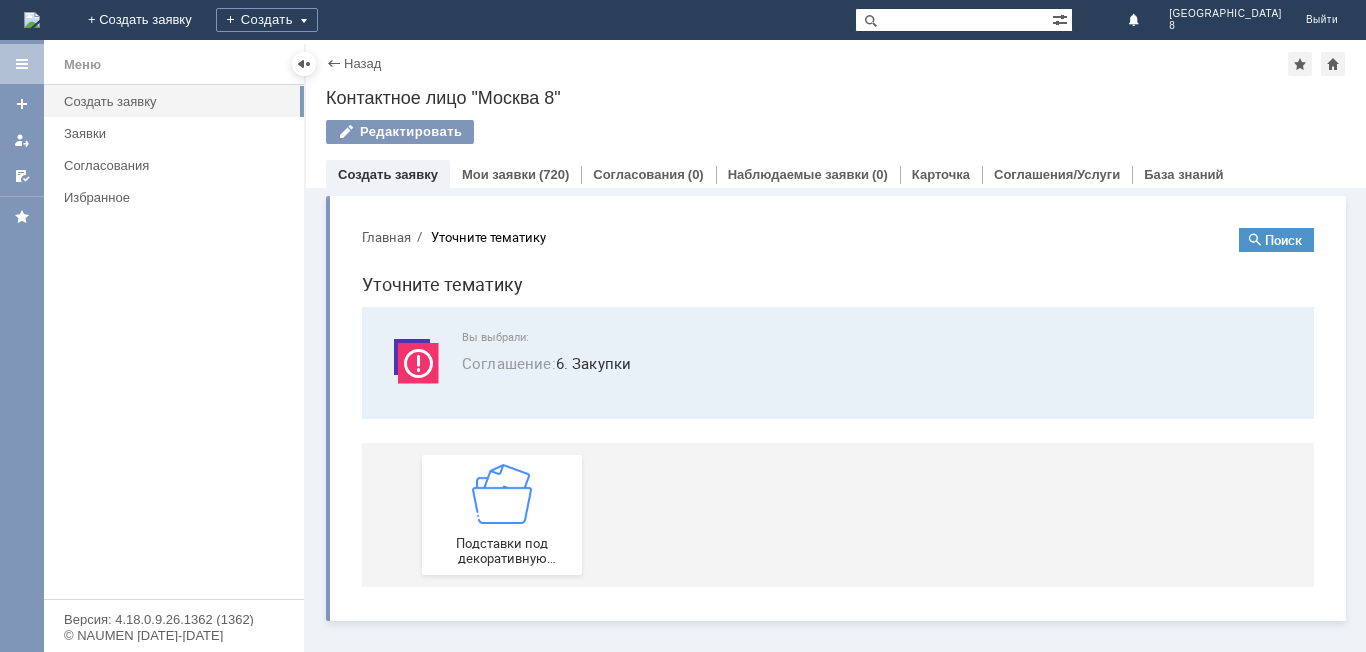 click on "Назад" at bounding box center [353, 63] 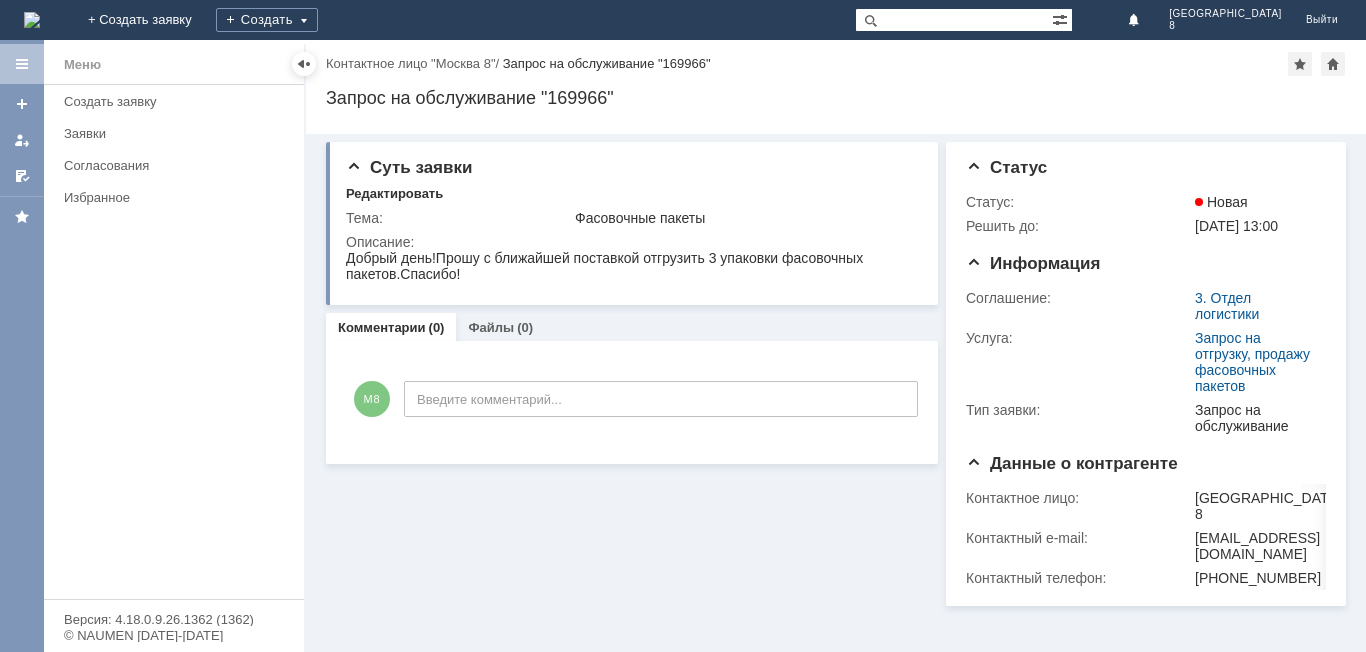 scroll, scrollTop: 0, scrollLeft: 0, axis: both 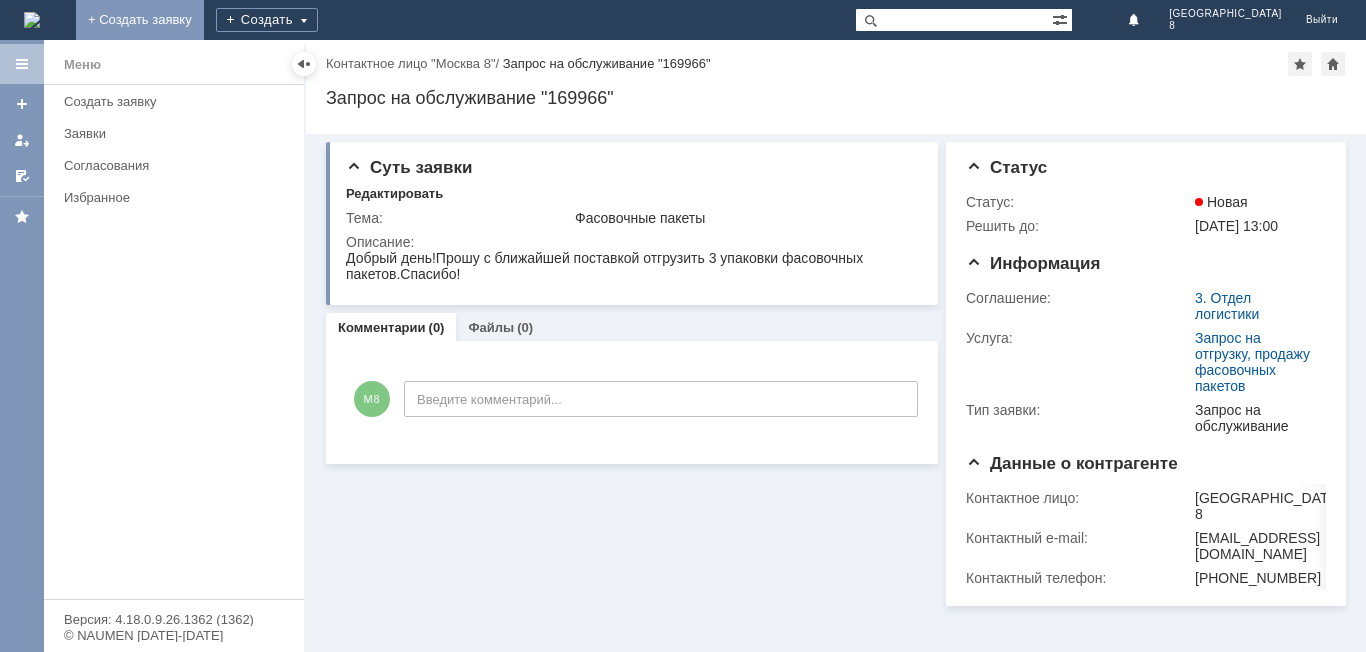 click on "+ Создать заявку" at bounding box center (140, 20) 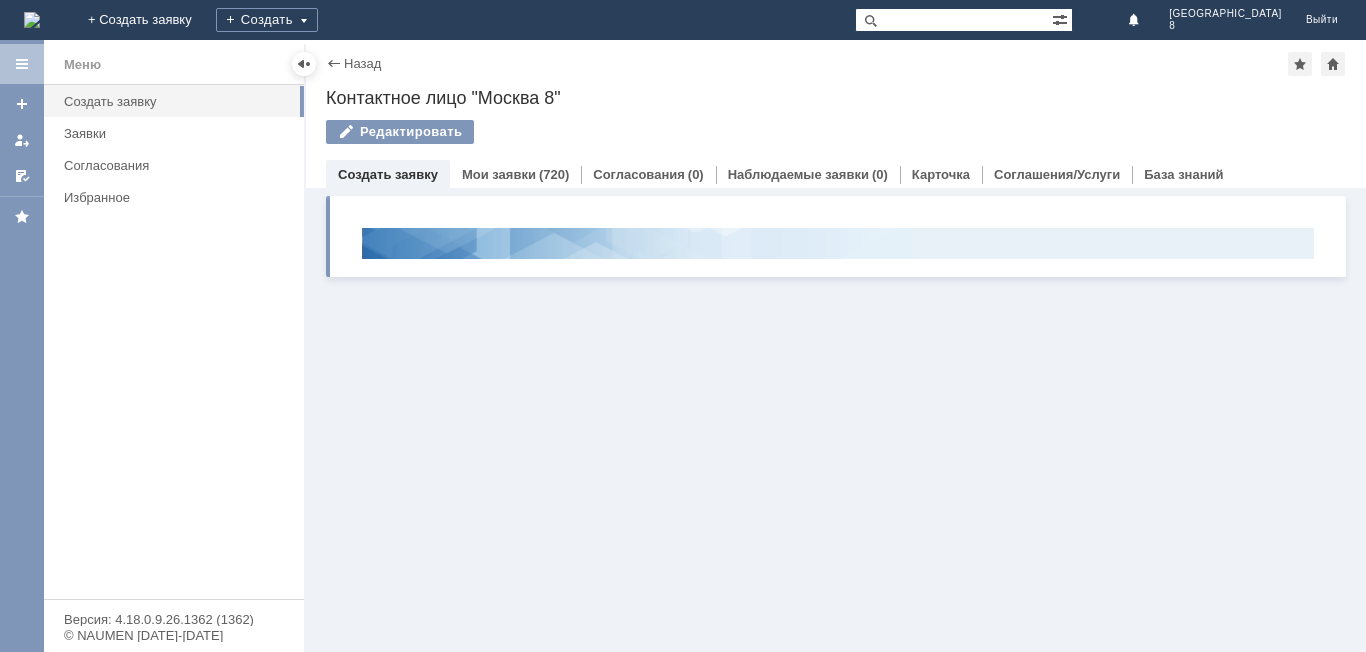 scroll, scrollTop: 0, scrollLeft: 0, axis: both 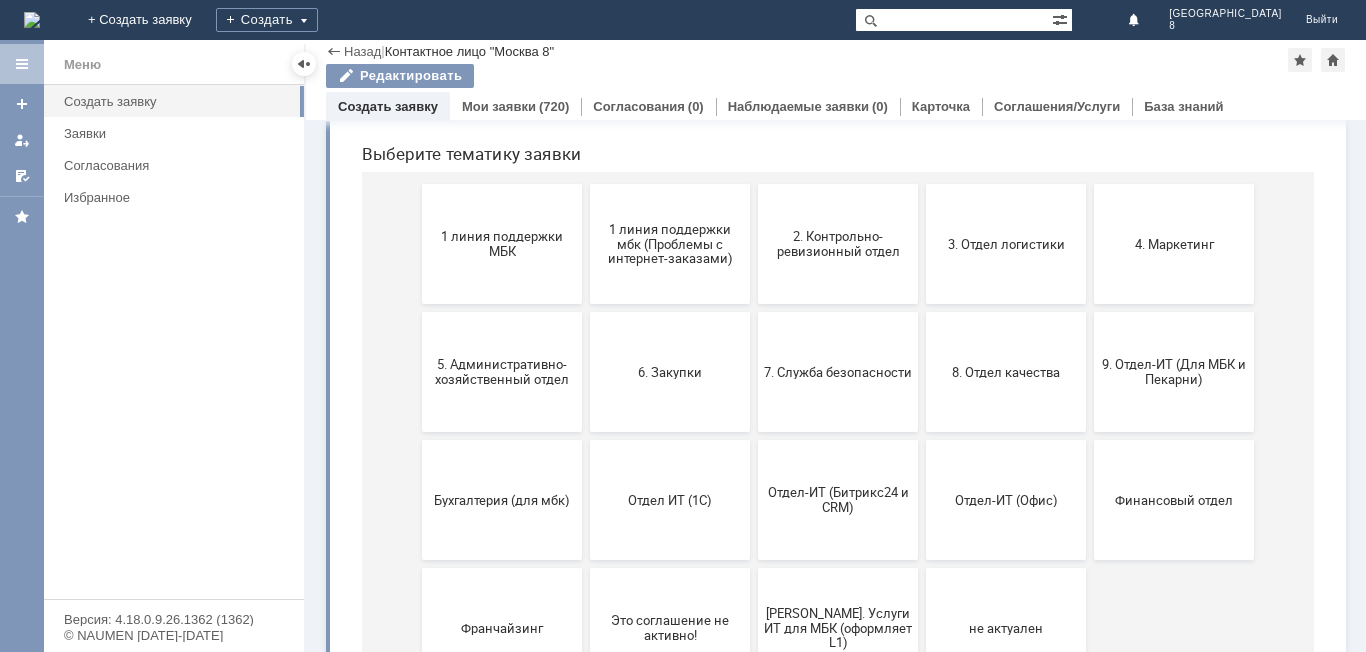 click on "9. Отдел-ИТ (Для МБК и Пекарни)" at bounding box center (1174, 372) 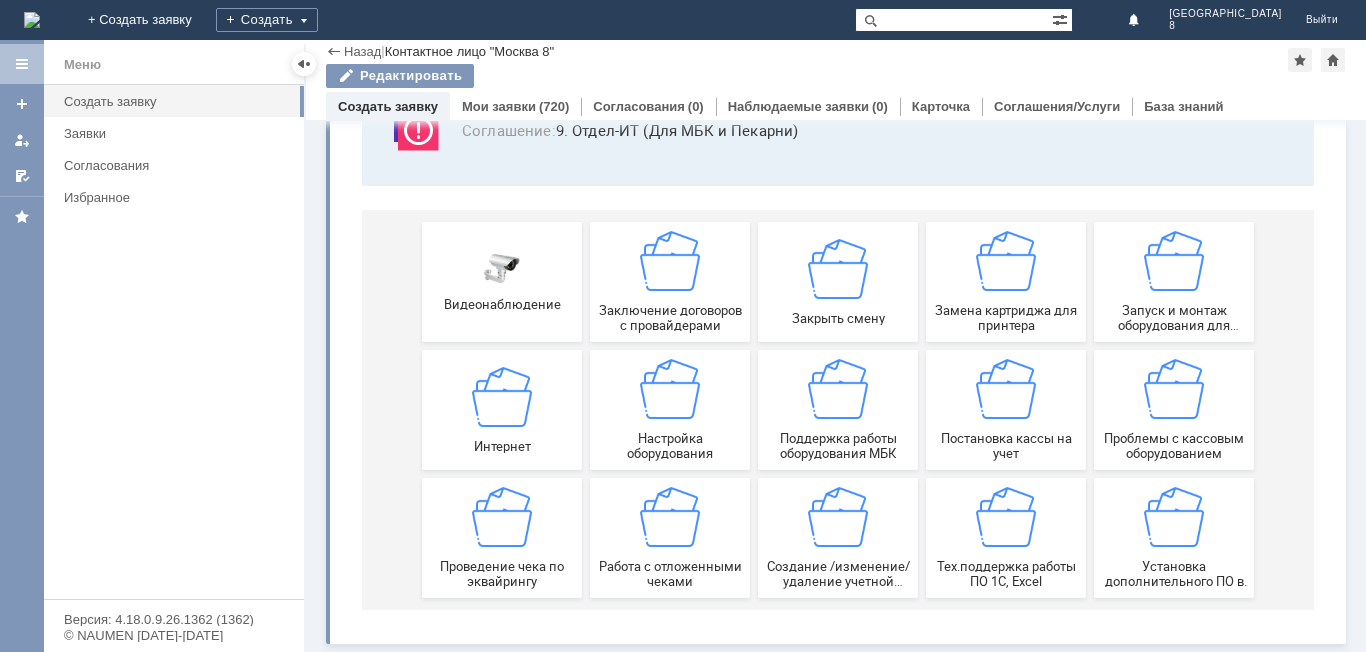 scroll, scrollTop: 166, scrollLeft: 0, axis: vertical 